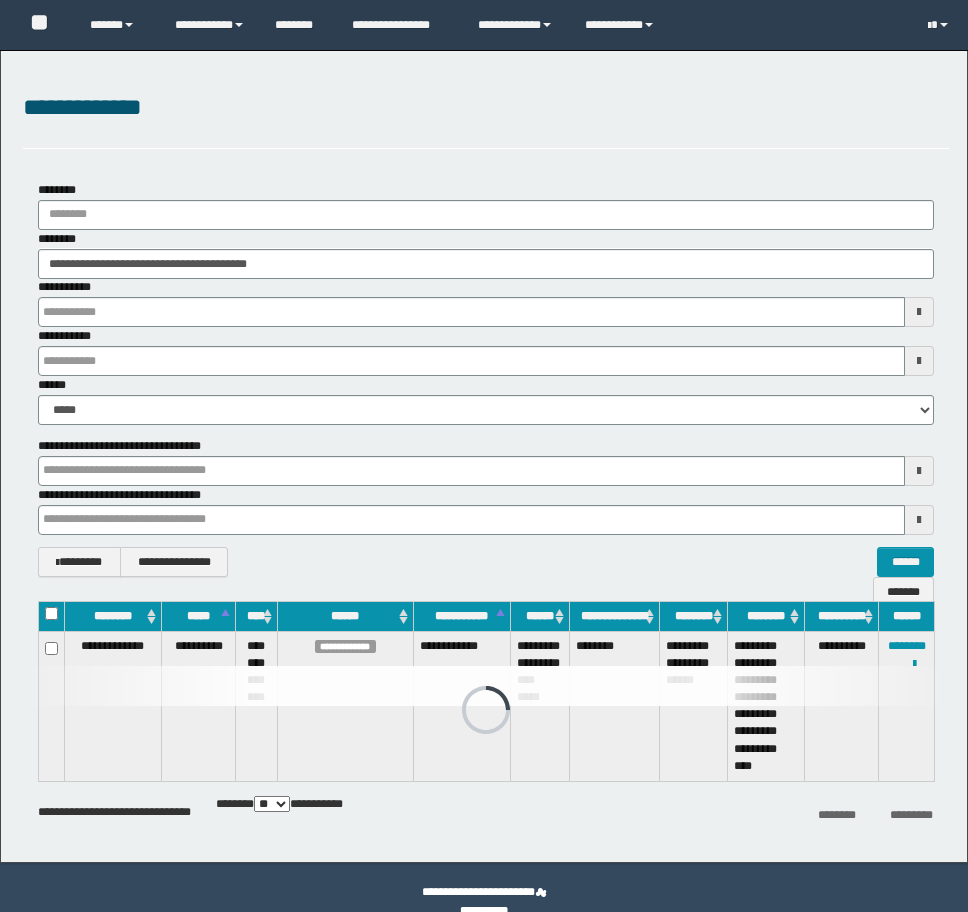 scroll, scrollTop: 0, scrollLeft: 0, axis: both 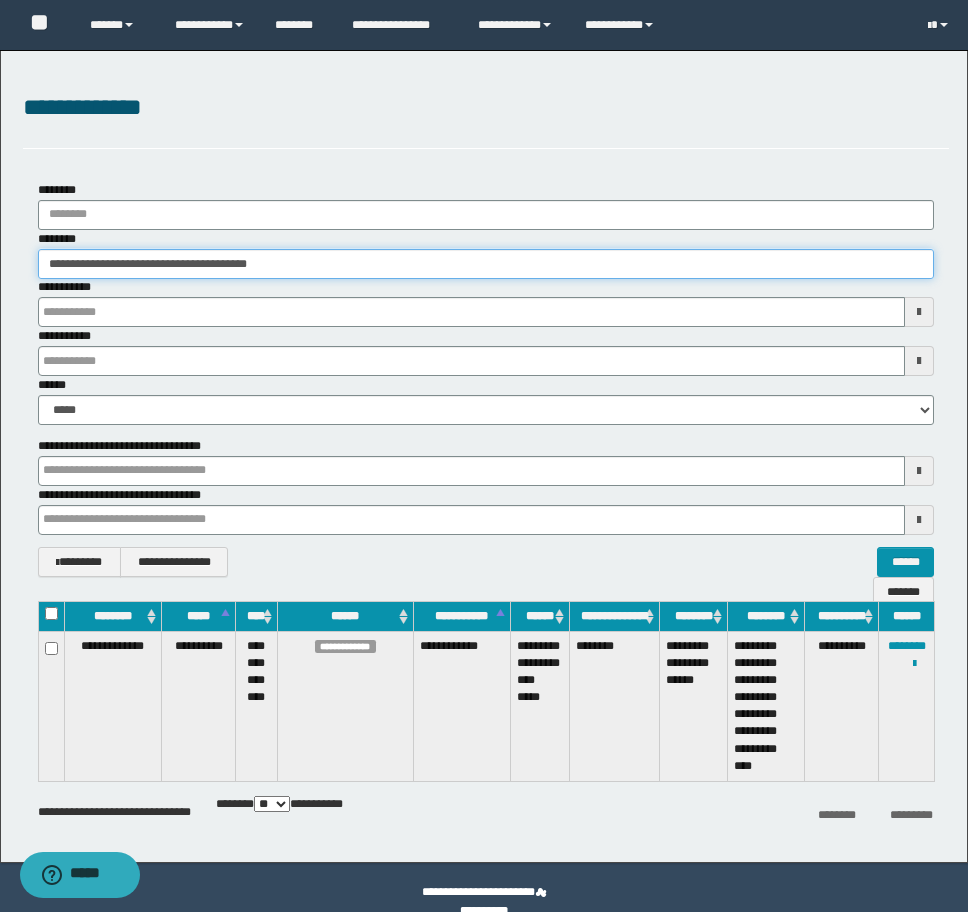 drag, startPoint x: 310, startPoint y: 262, endPoint x: -8, endPoint y: 262, distance: 318 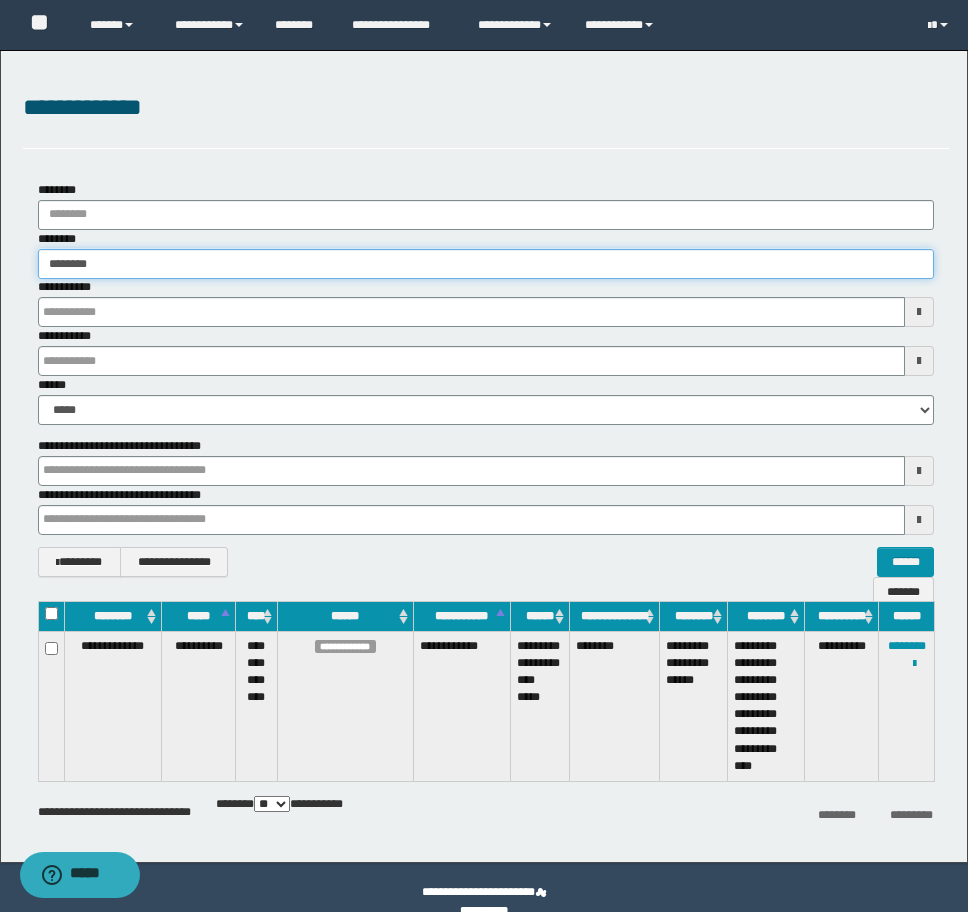 type on "********" 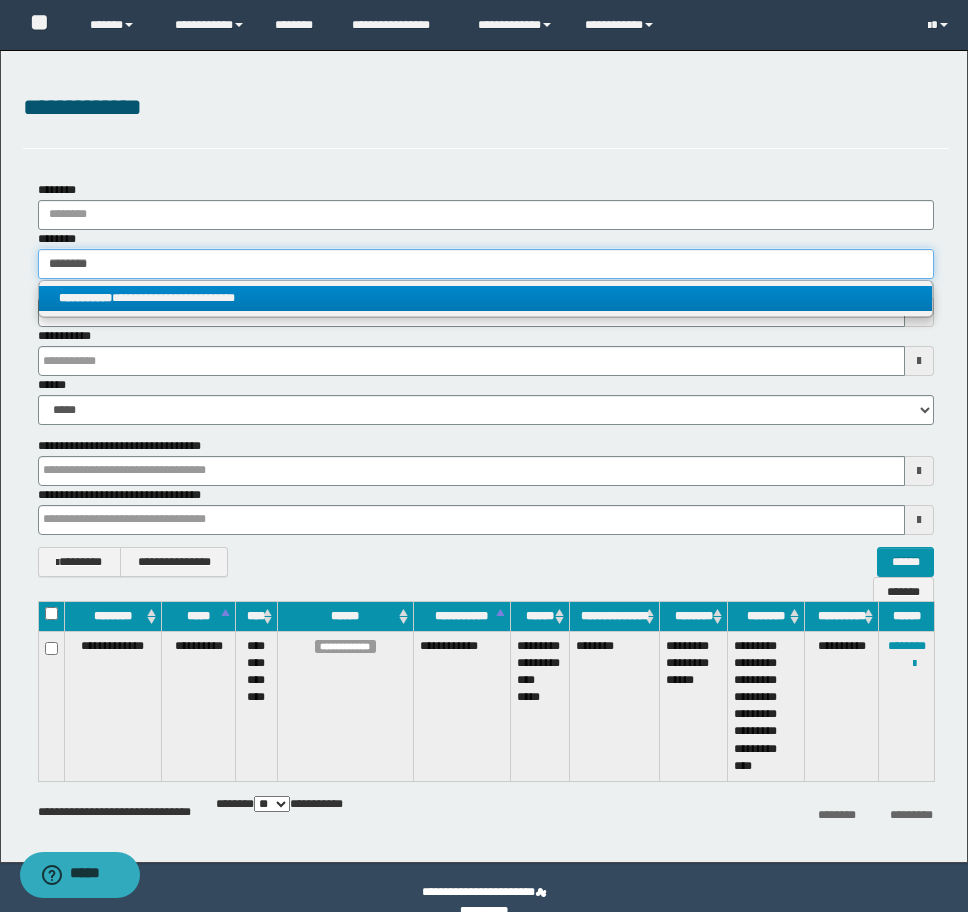 type on "********" 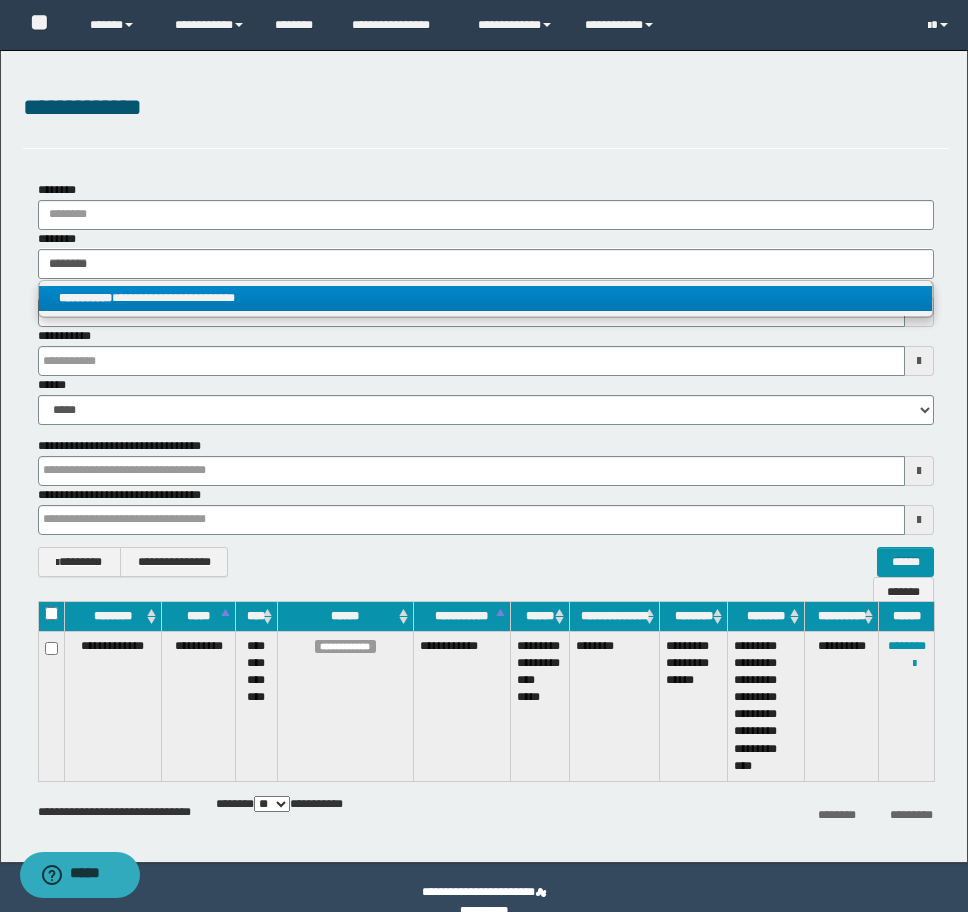 click on "**********" at bounding box center [485, 298] 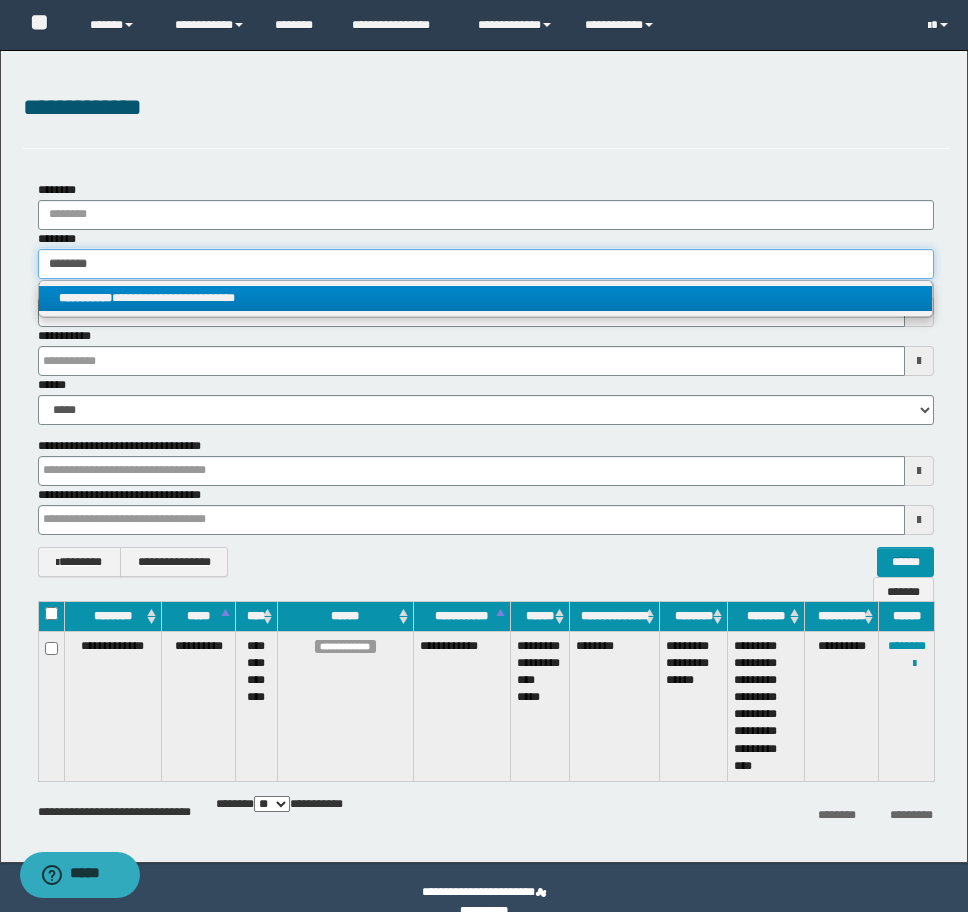 type 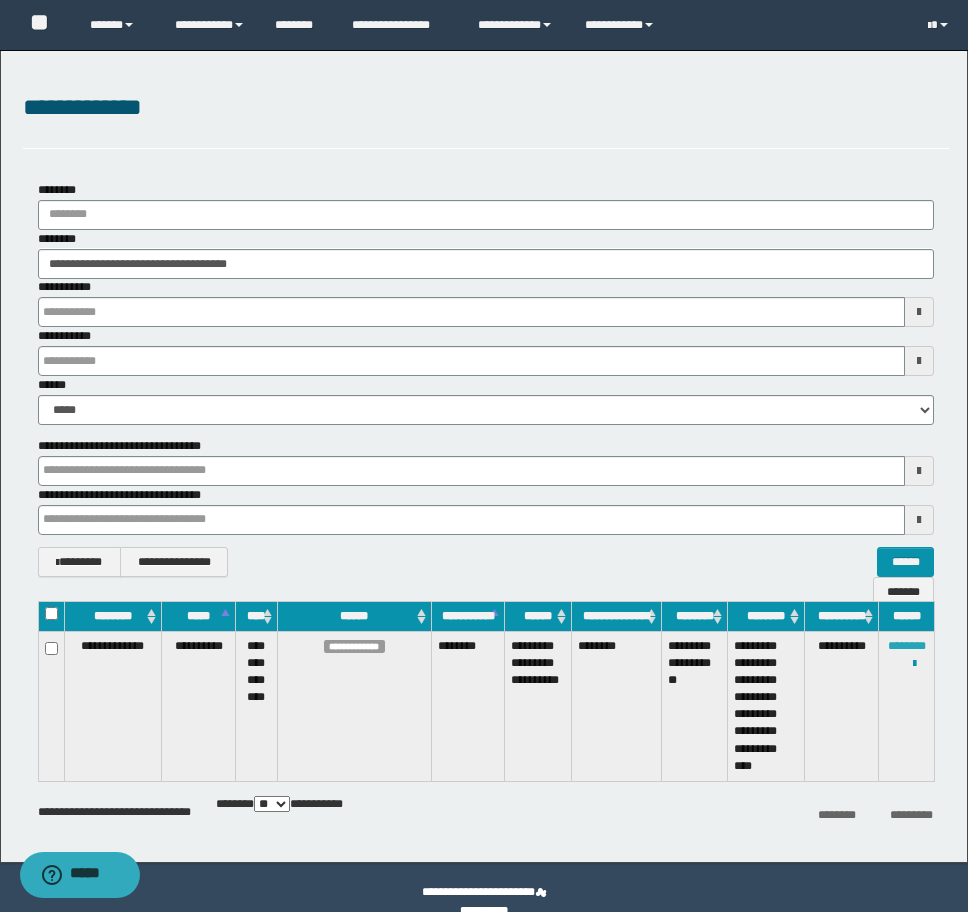 click on "********" at bounding box center [907, 646] 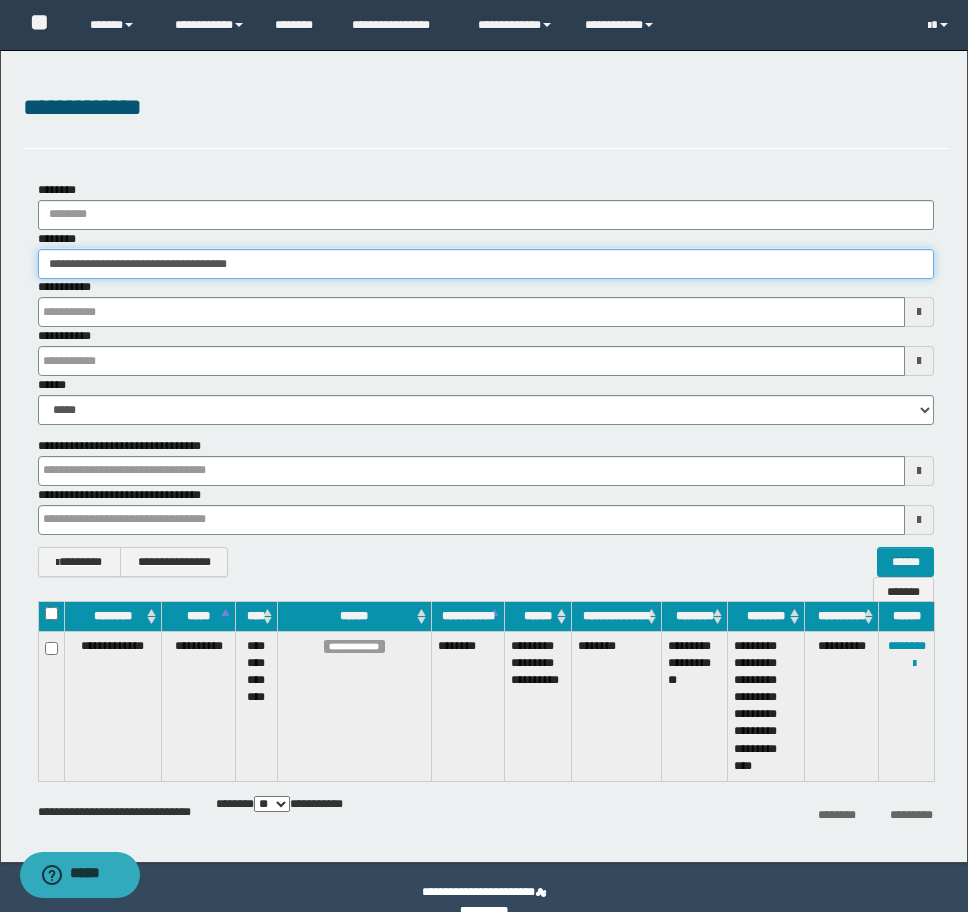 drag, startPoint x: 291, startPoint y: 258, endPoint x: 11, endPoint y: 268, distance: 280.17853 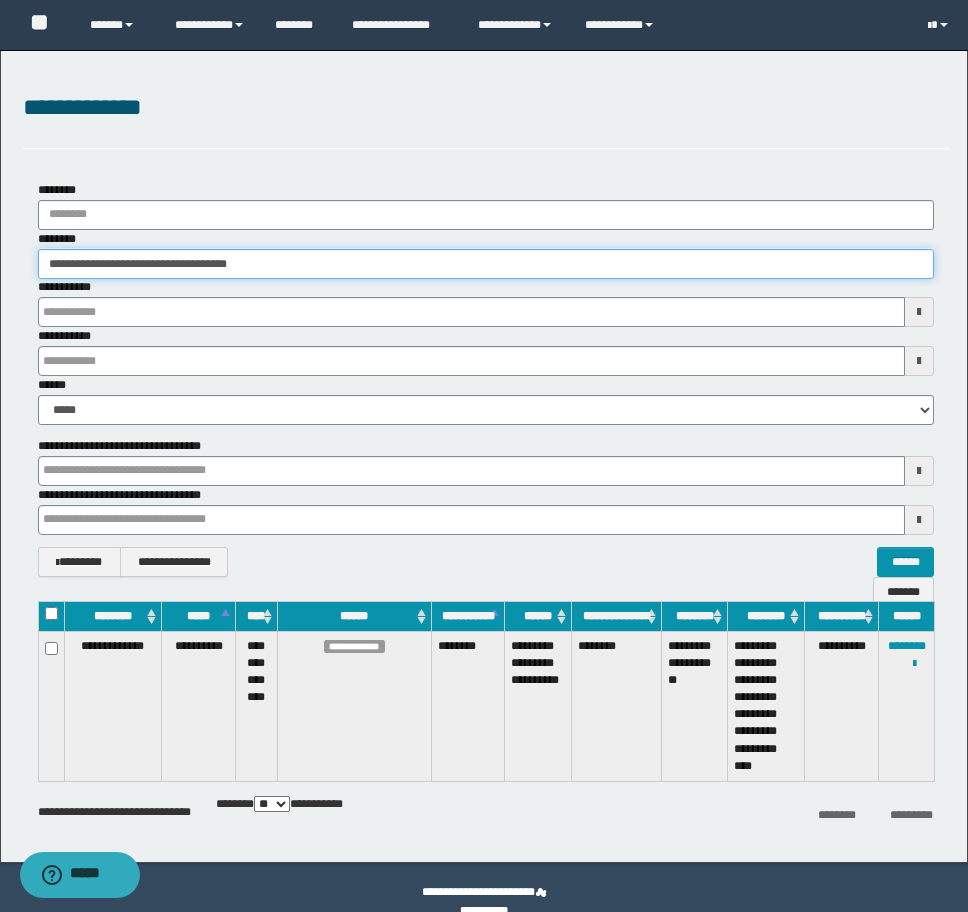 click on "**********" at bounding box center (486, 379) 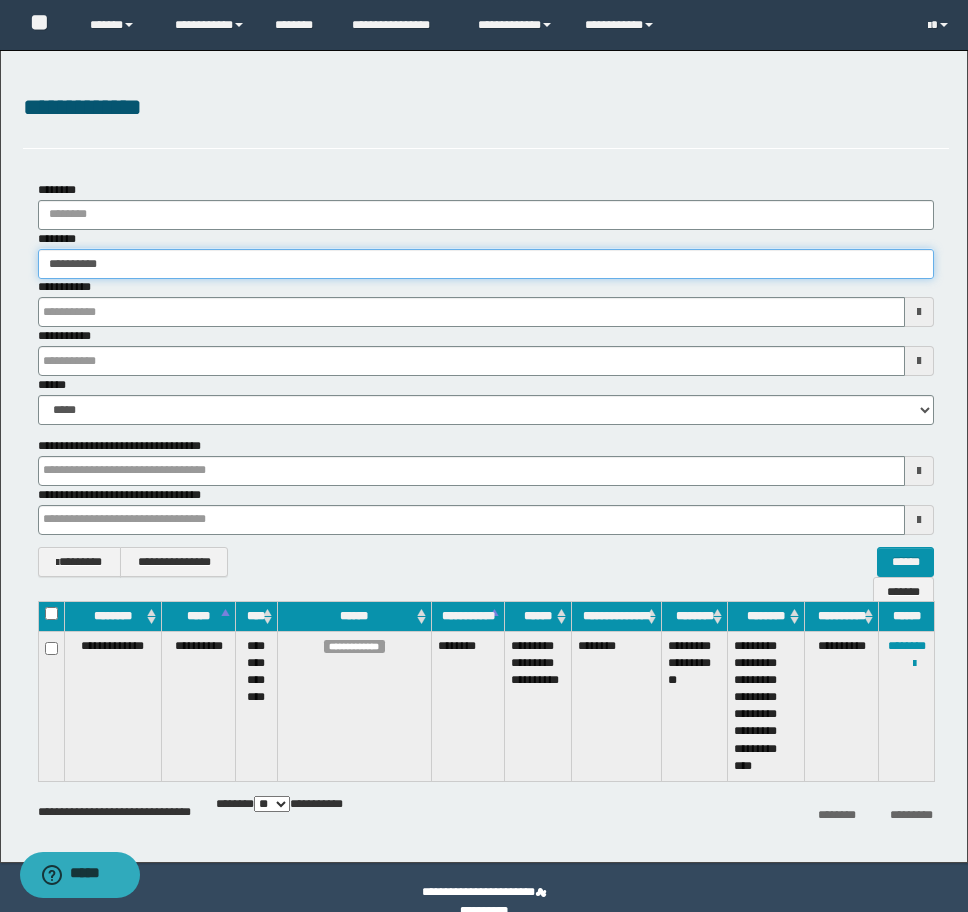type on "**********" 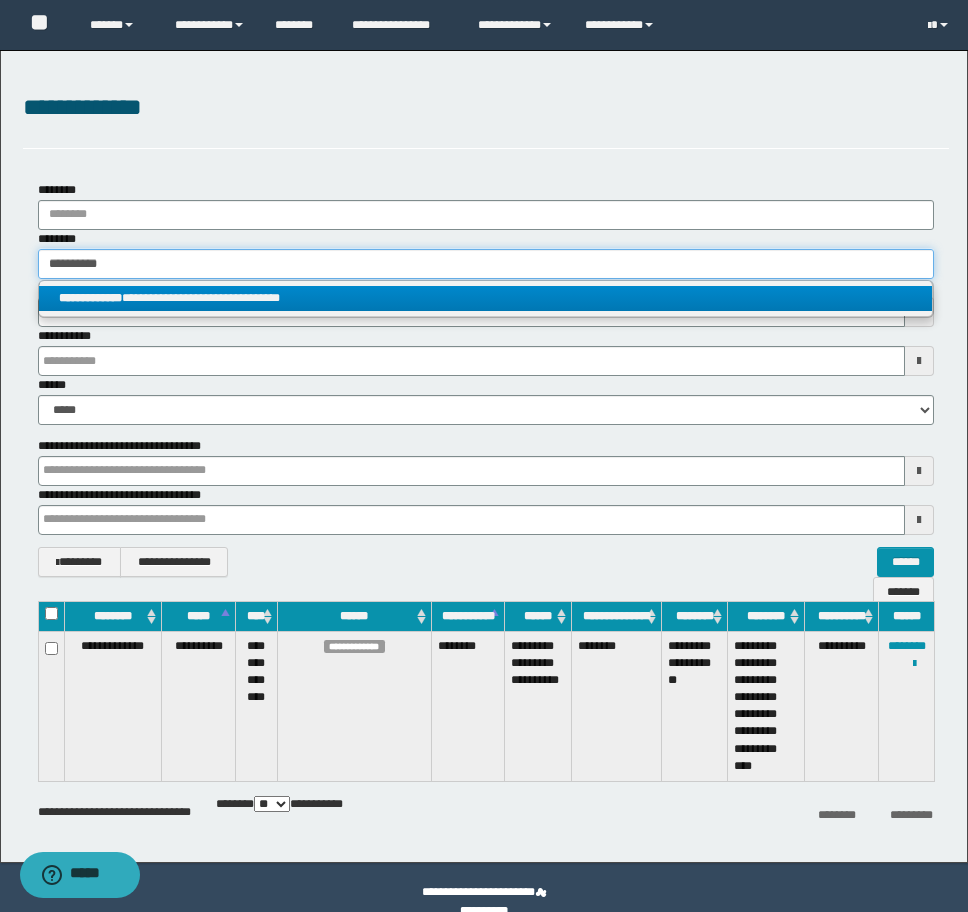 type on "**********" 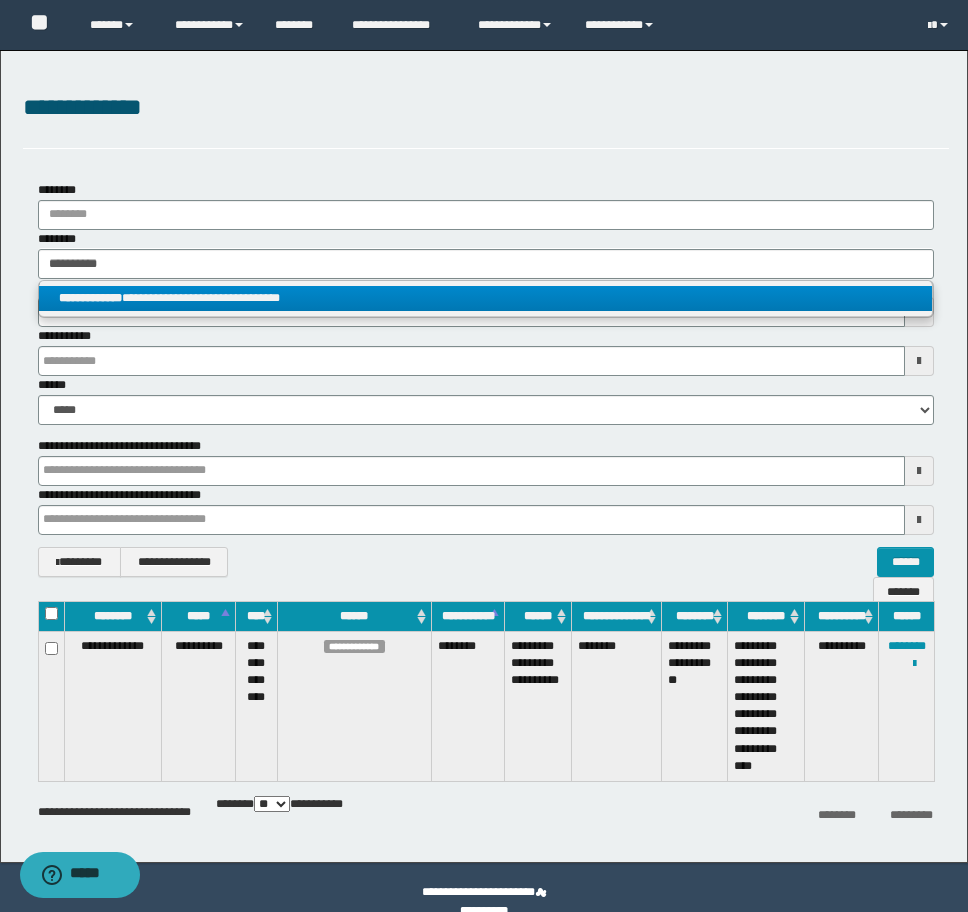 click on "**********" at bounding box center (485, 298) 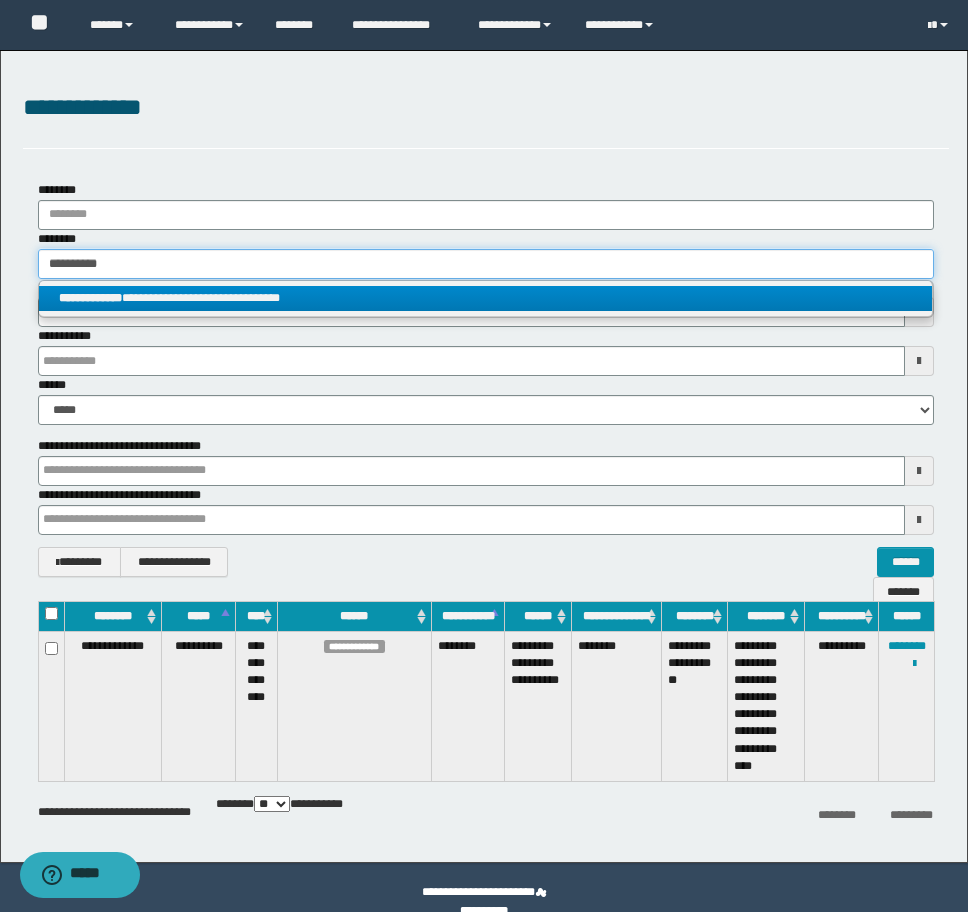 type 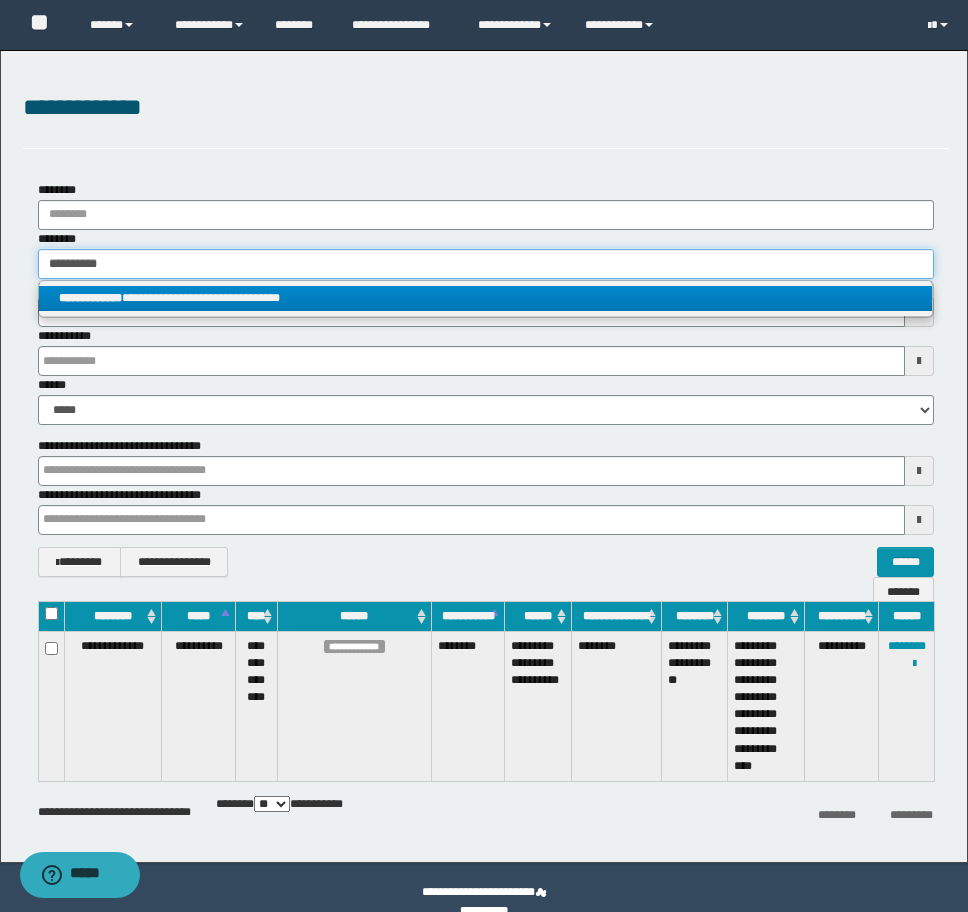 type on "**********" 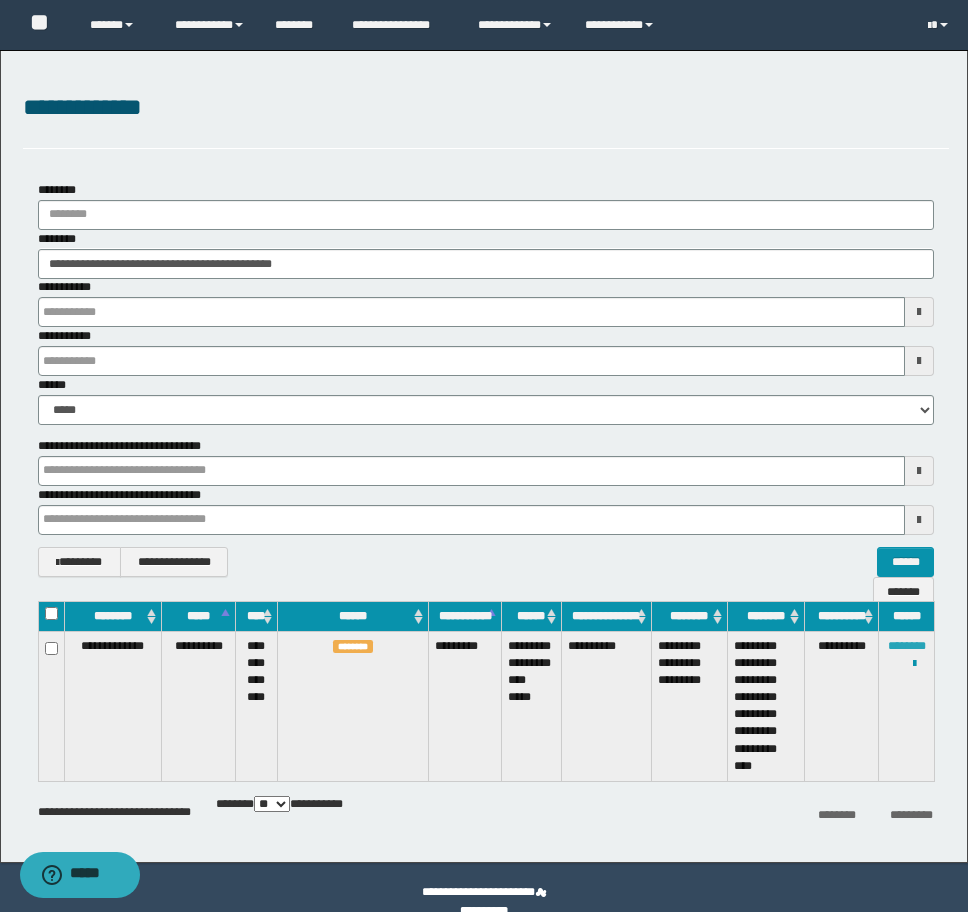 click on "********" at bounding box center (907, 646) 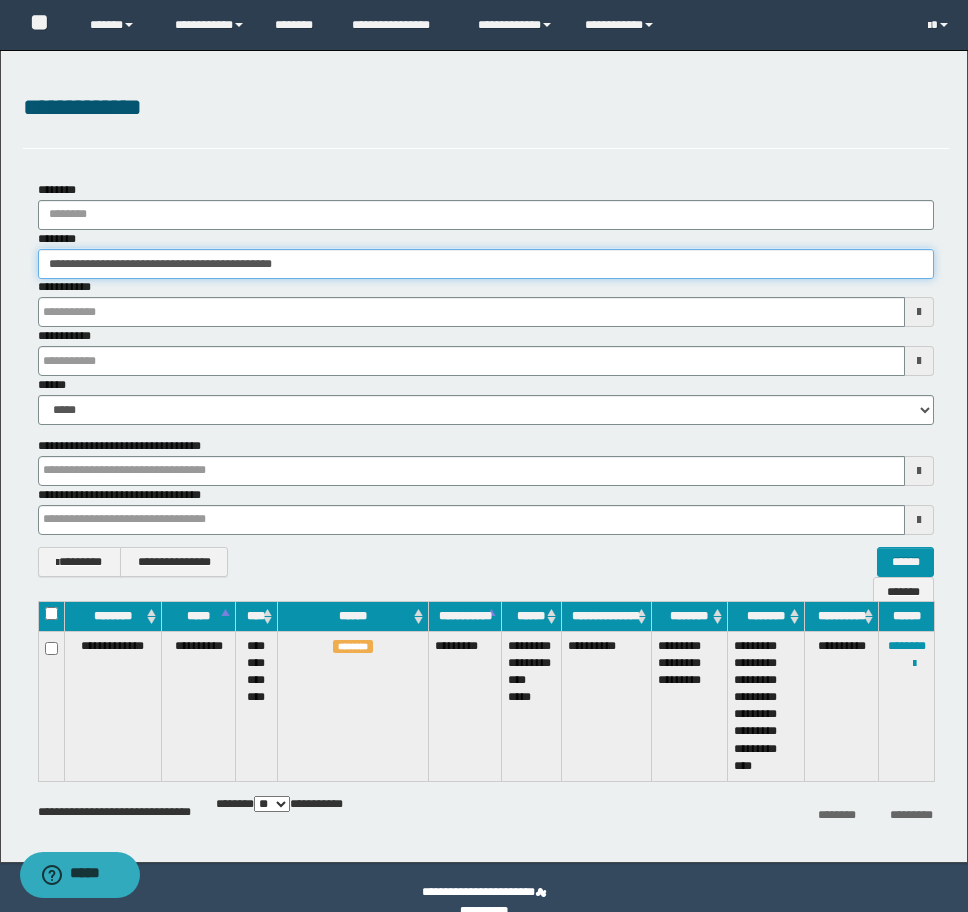 drag, startPoint x: 380, startPoint y: 267, endPoint x: 88, endPoint y: 272, distance: 292.04282 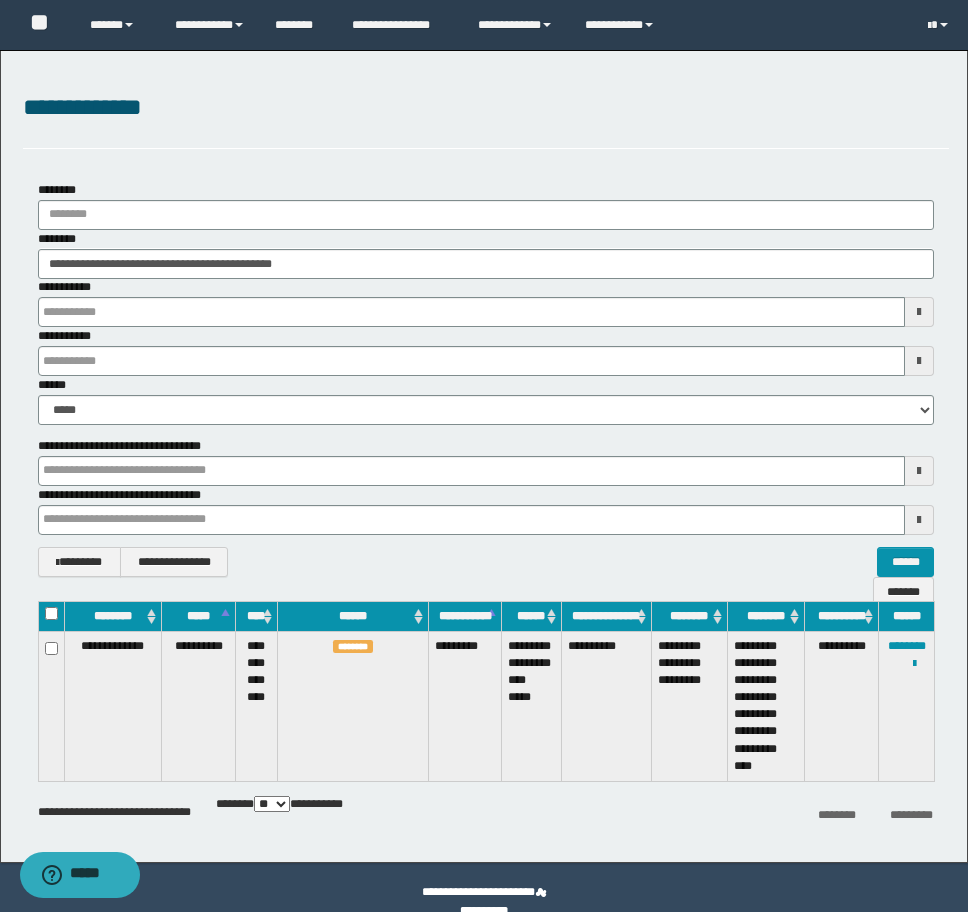 click on "**********" at bounding box center [486, 379] 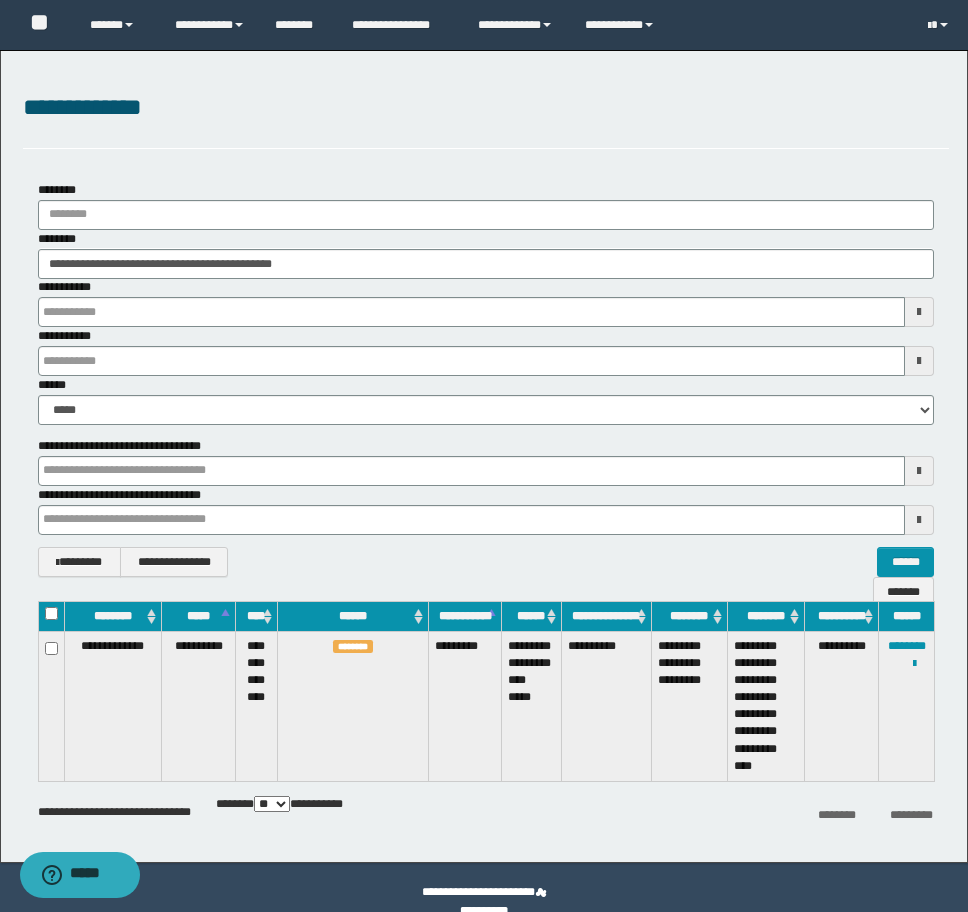 click on "**********" at bounding box center (486, 379) 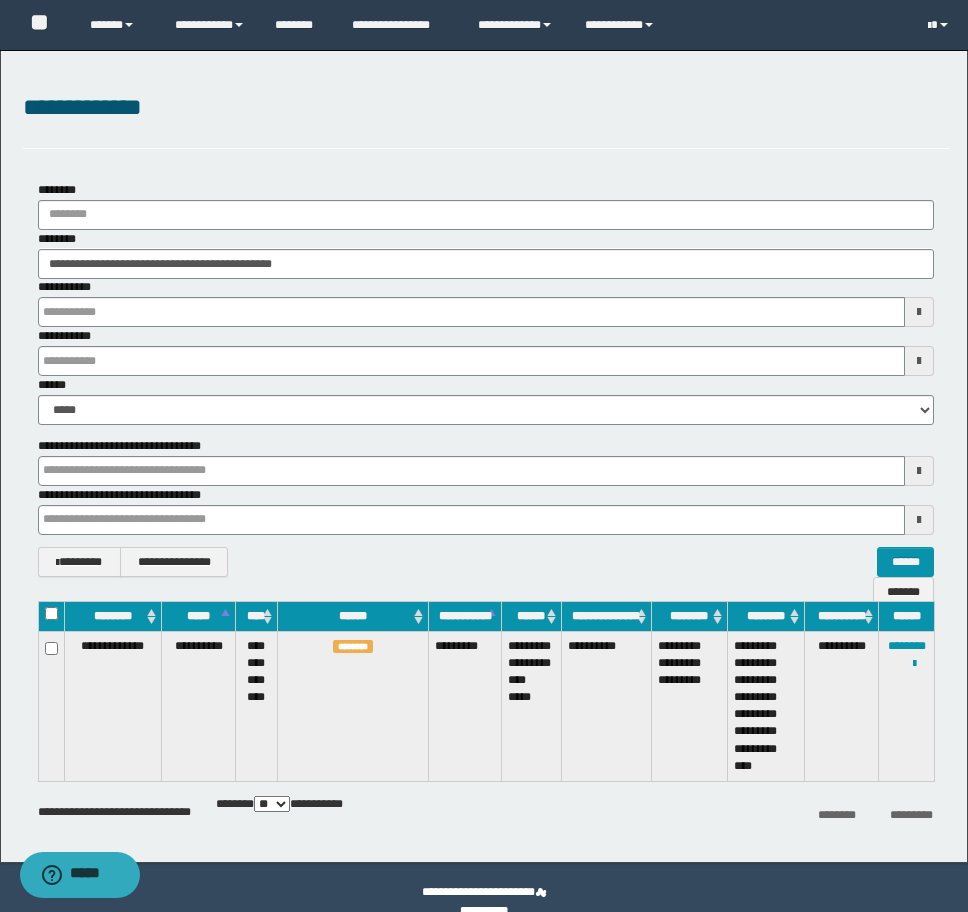 click on "**********" at bounding box center (486, 379) 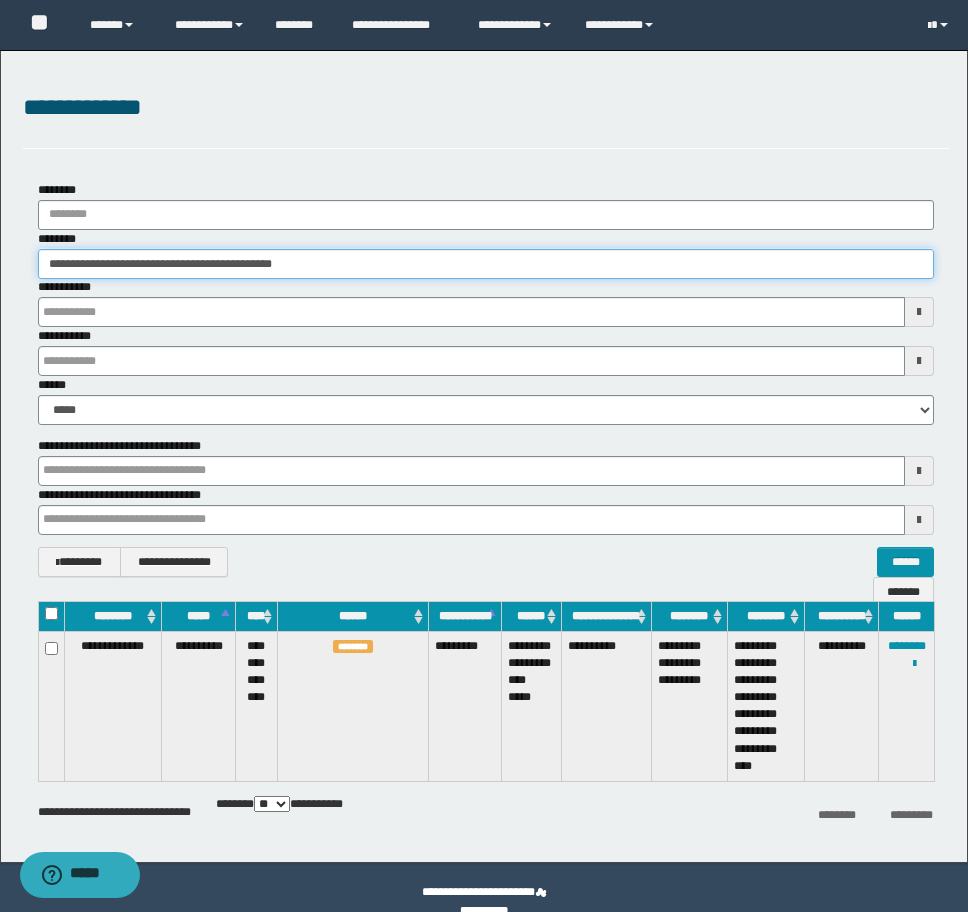 drag, startPoint x: 393, startPoint y: 254, endPoint x: -8, endPoint y: 255, distance: 401.00125 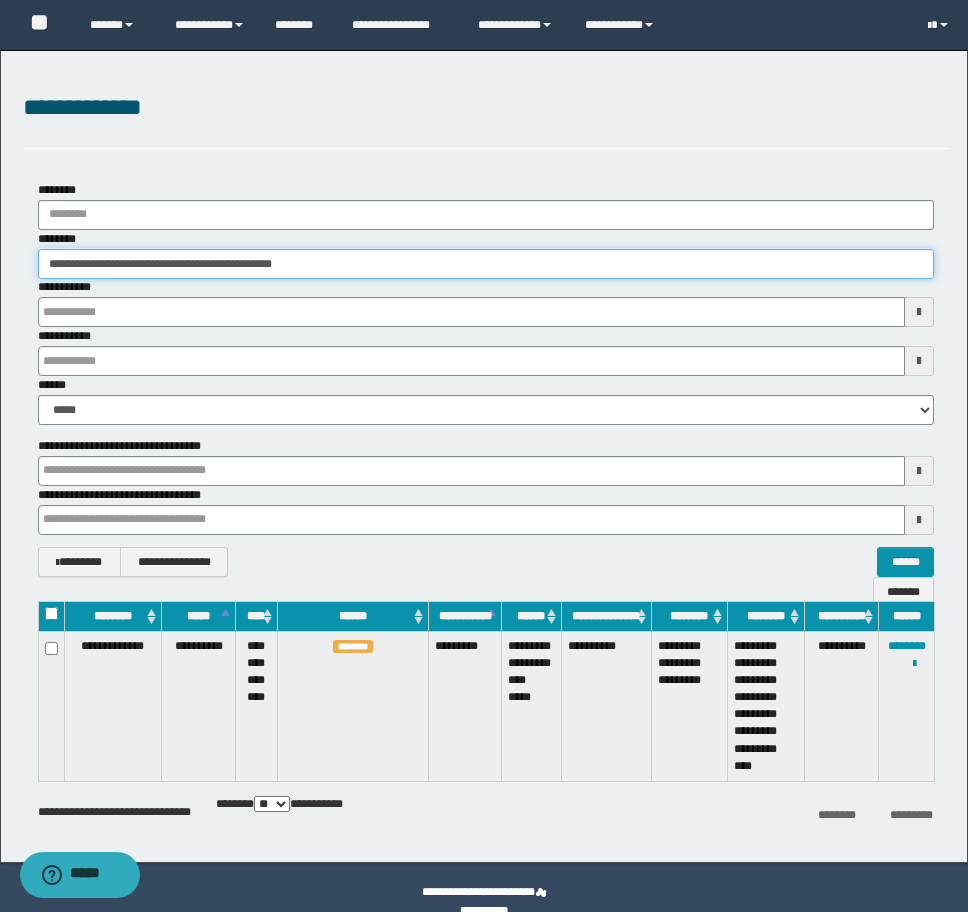 click on "**********" at bounding box center [484, 456] 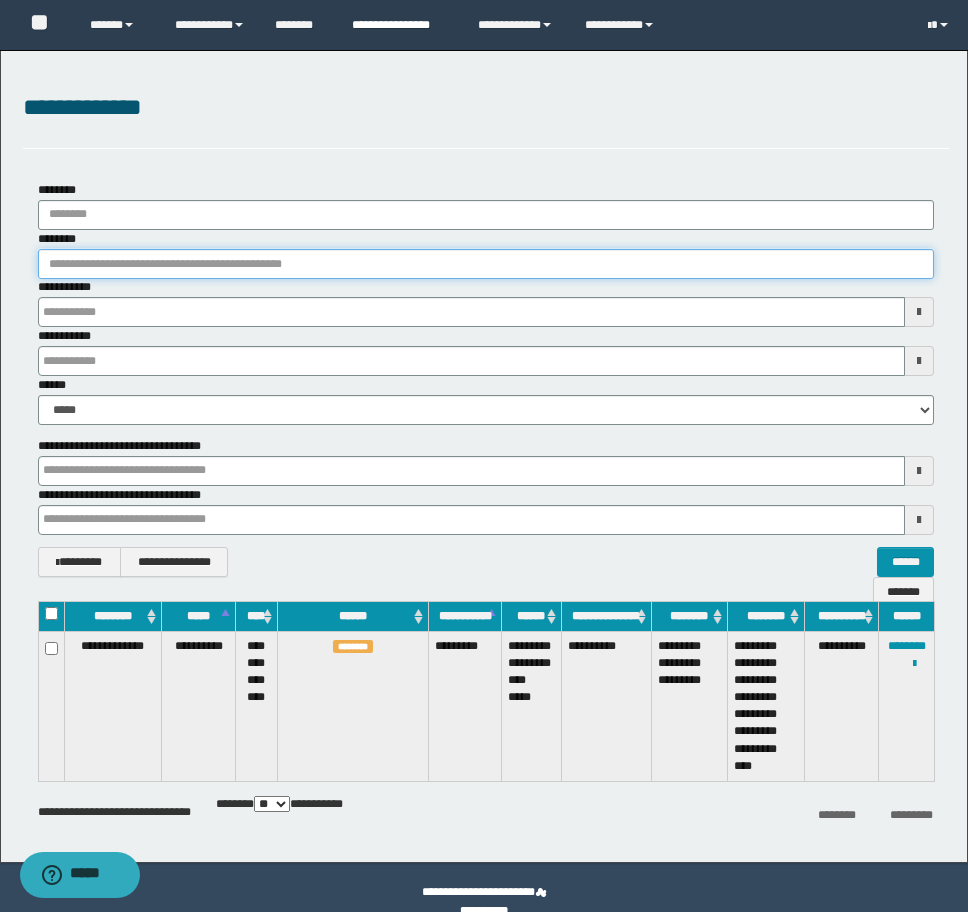 type 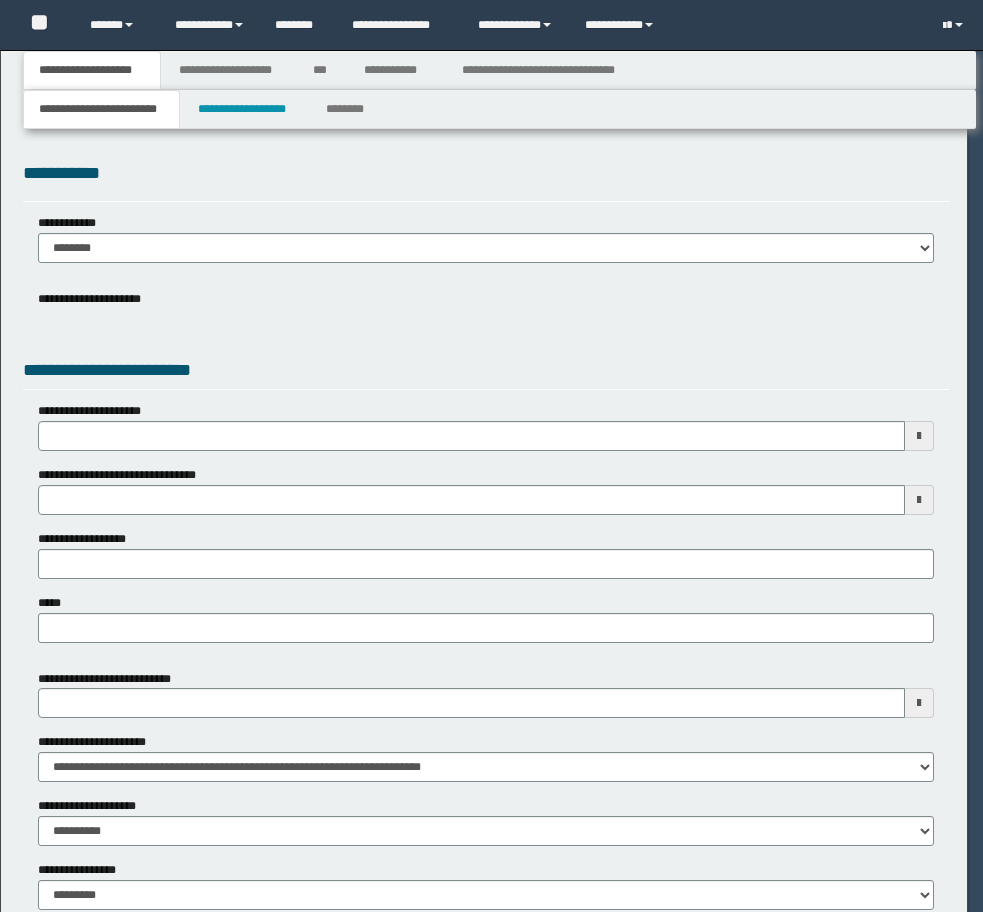 scroll, scrollTop: 0, scrollLeft: 0, axis: both 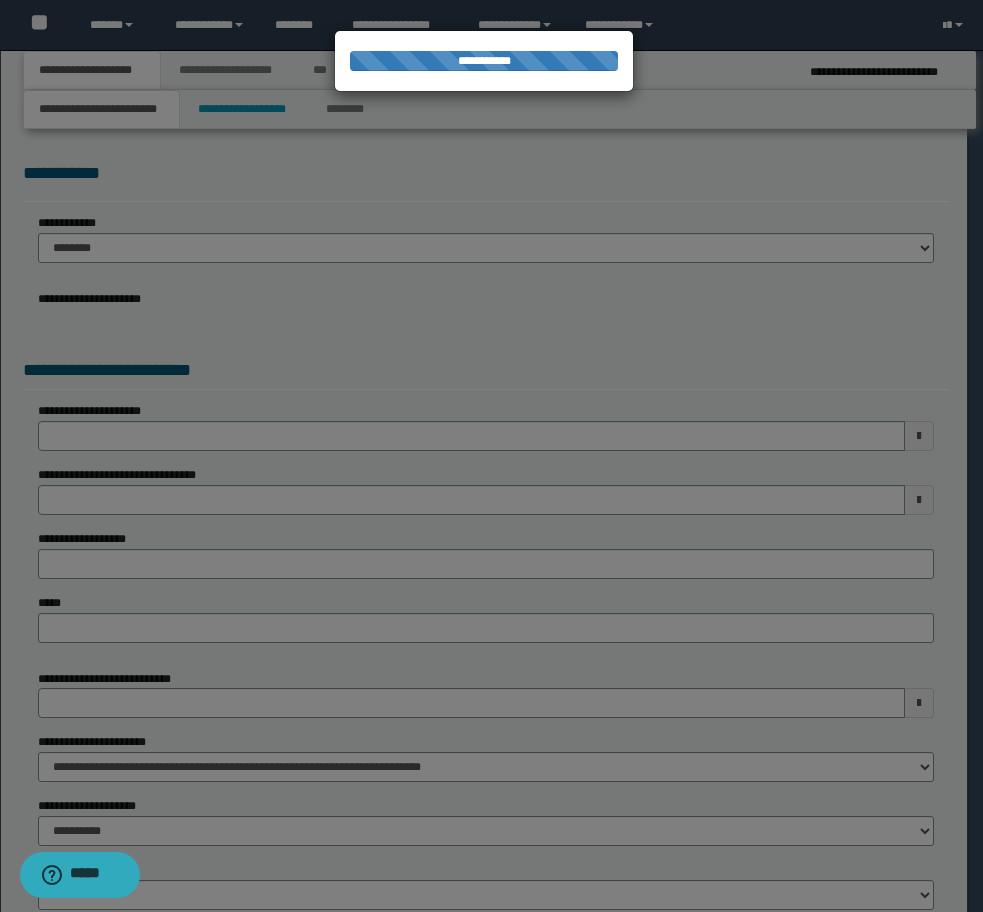 select on "*" 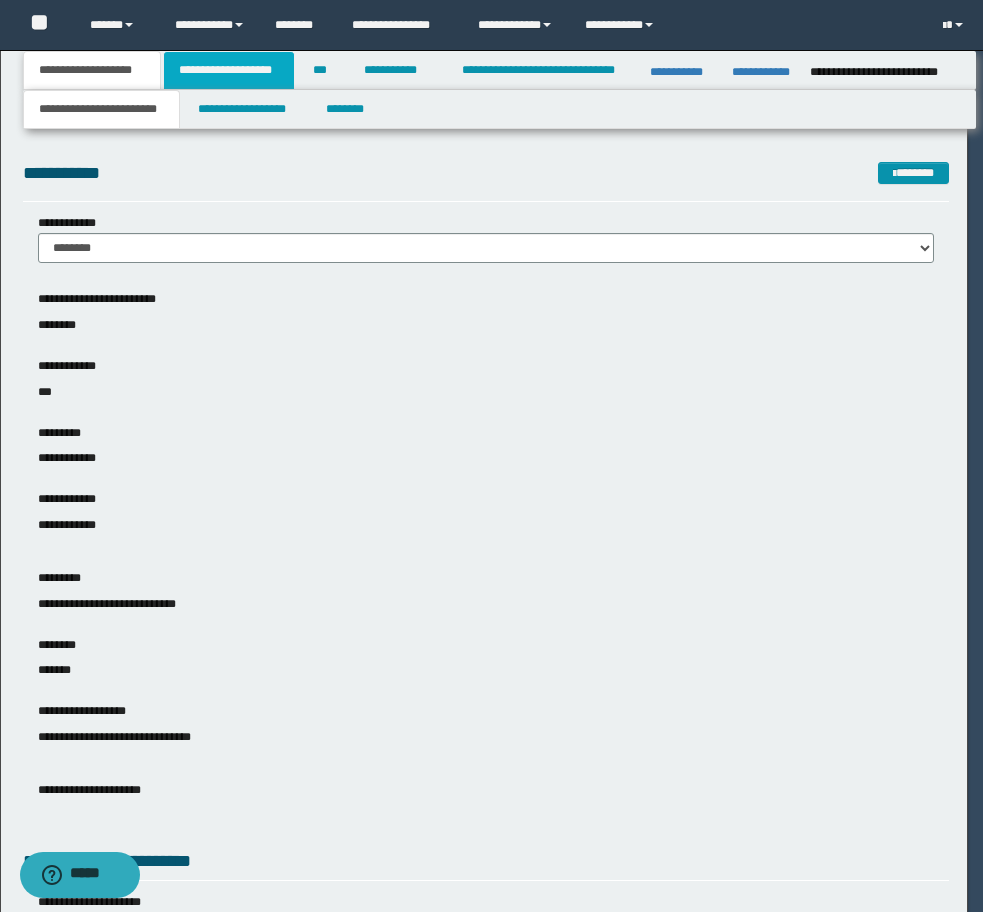 click on "**********" at bounding box center (229, 70) 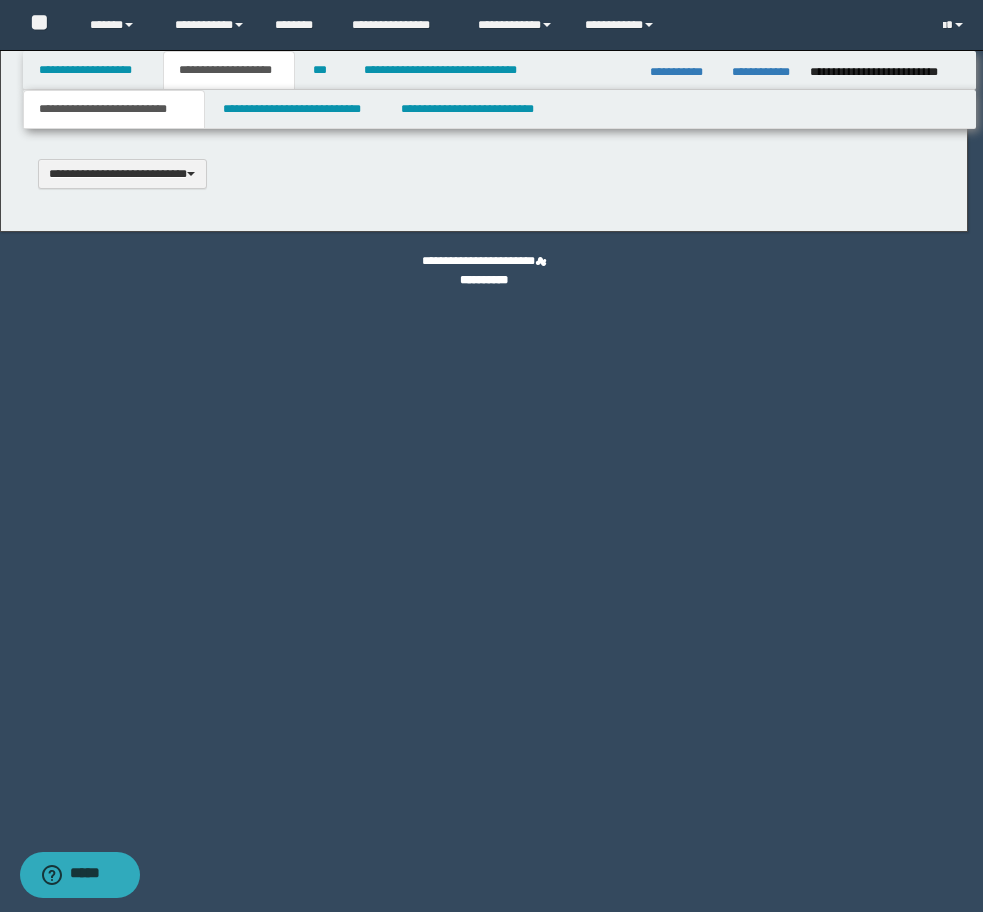 scroll, scrollTop: 0, scrollLeft: 0, axis: both 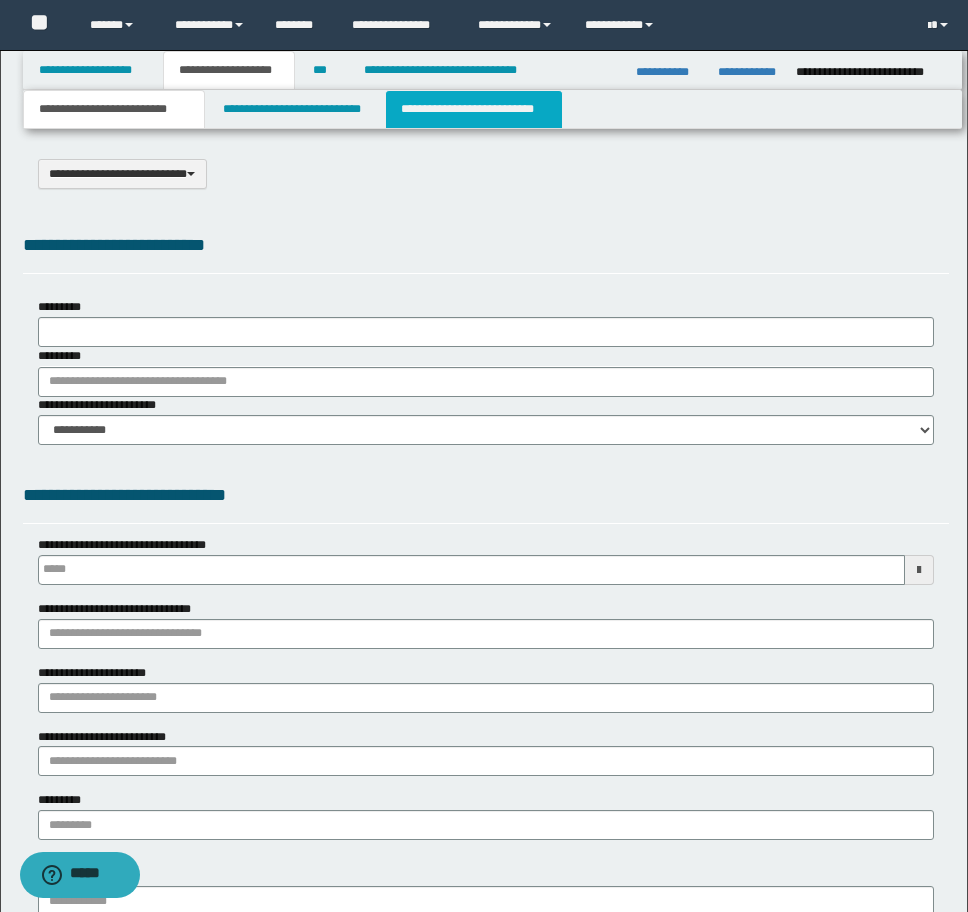 type on "**********" 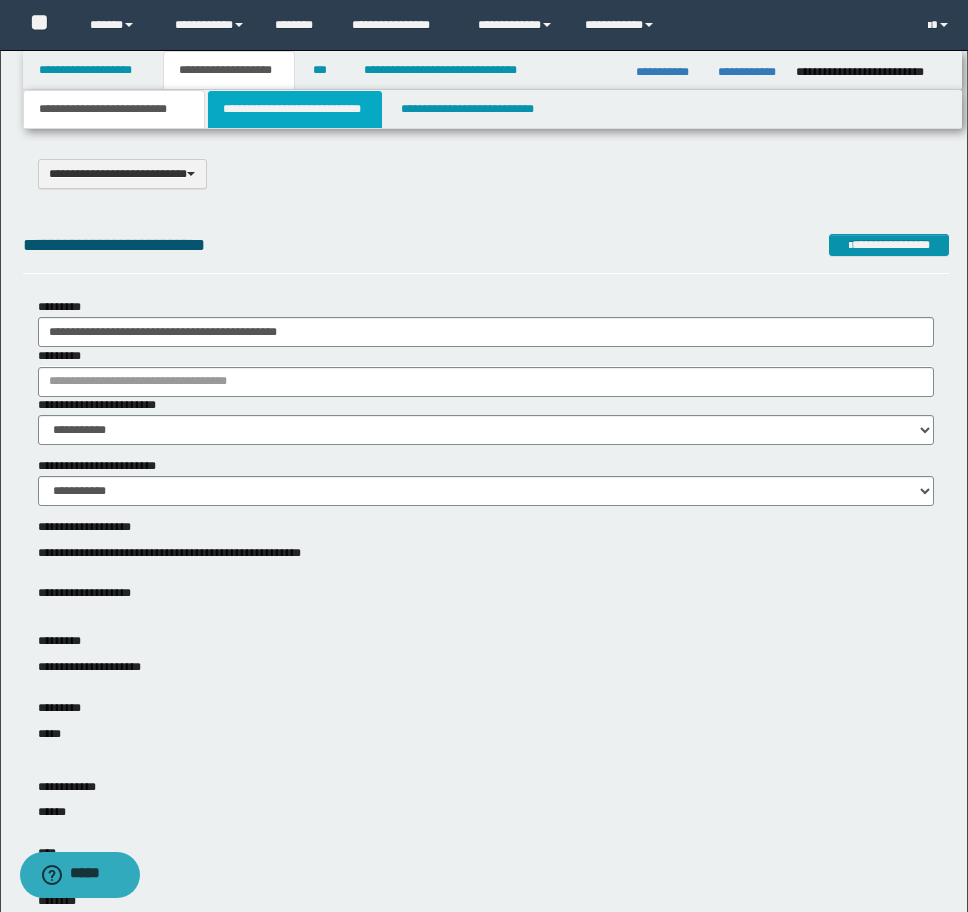 click on "**********" at bounding box center (295, 109) 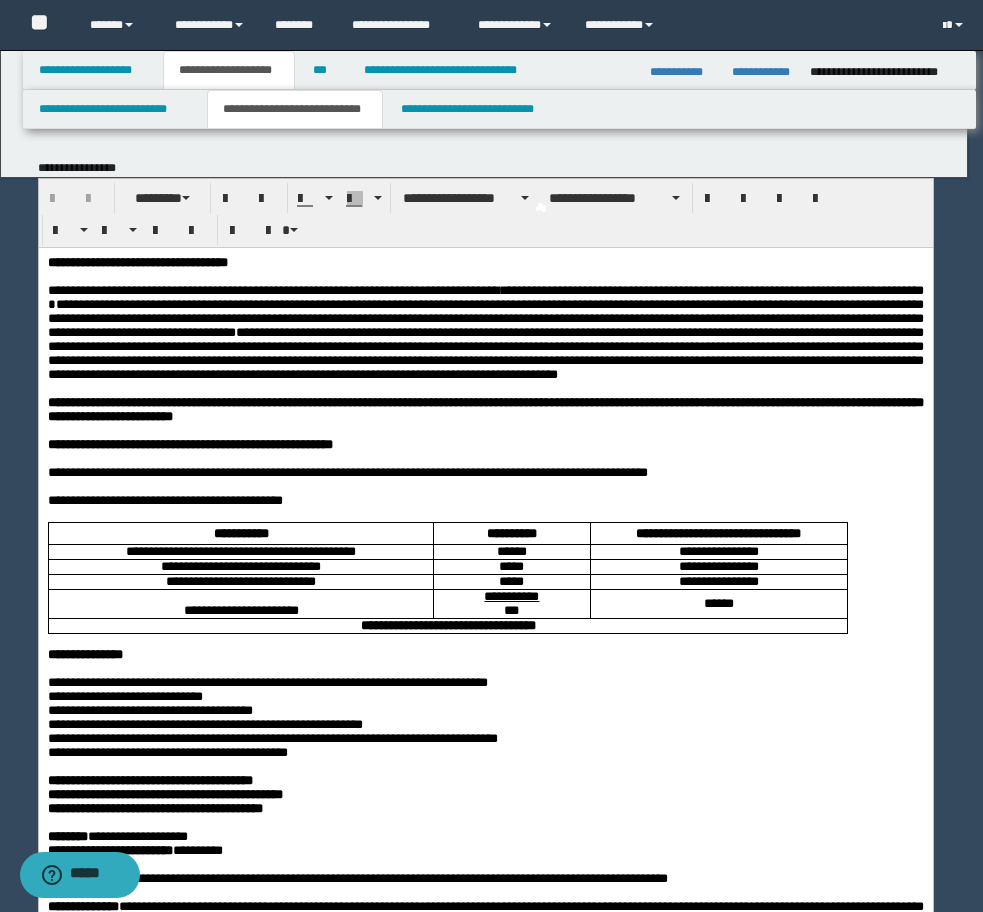 scroll, scrollTop: 0, scrollLeft: 0, axis: both 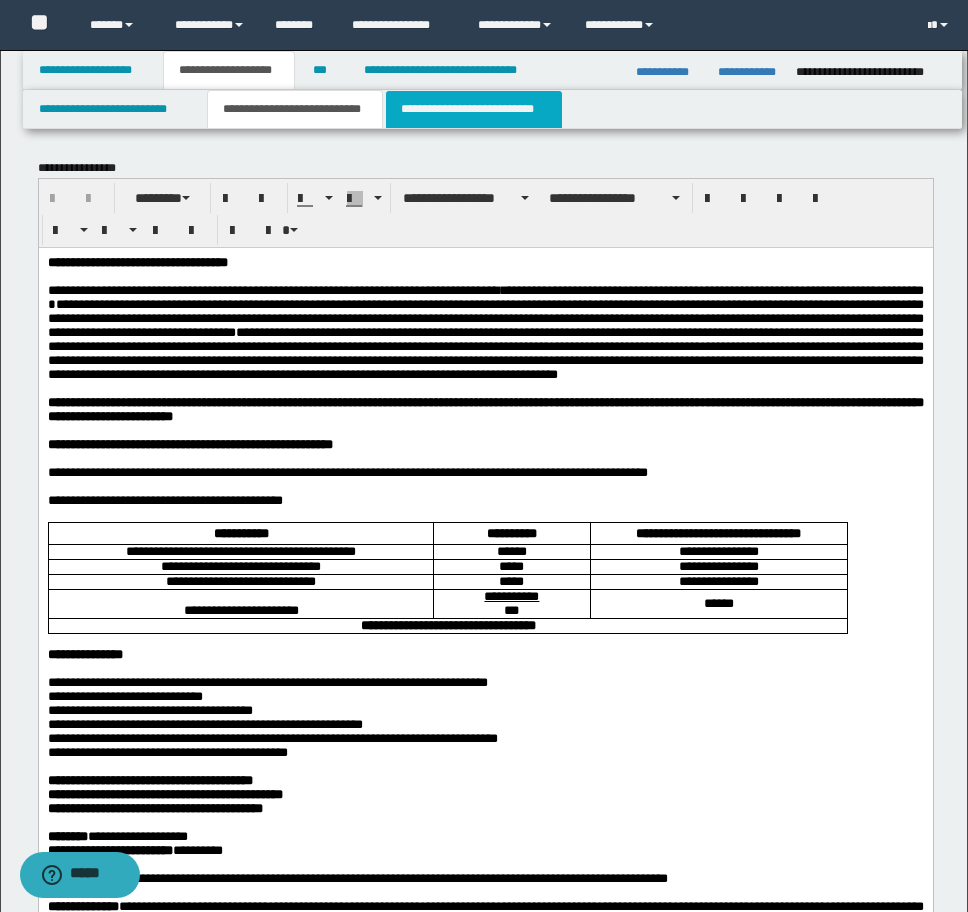 click on "**********" at bounding box center (474, 109) 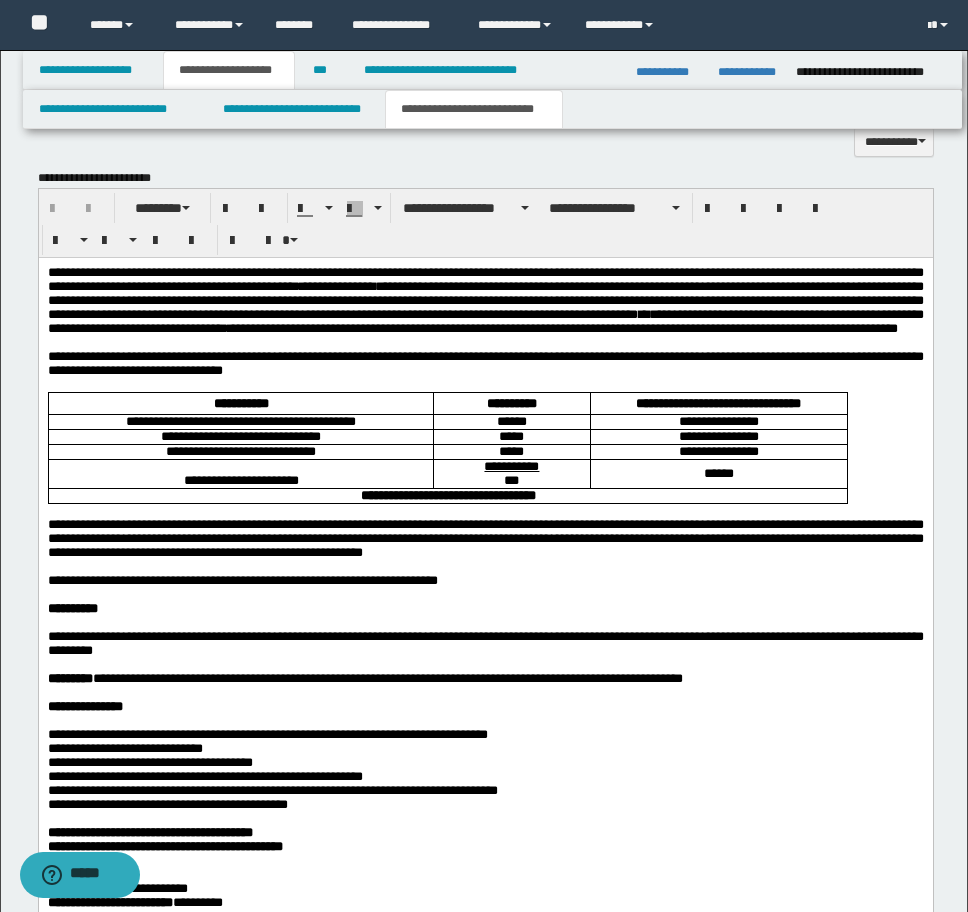 scroll, scrollTop: 1700, scrollLeft: 0, axis: vertical 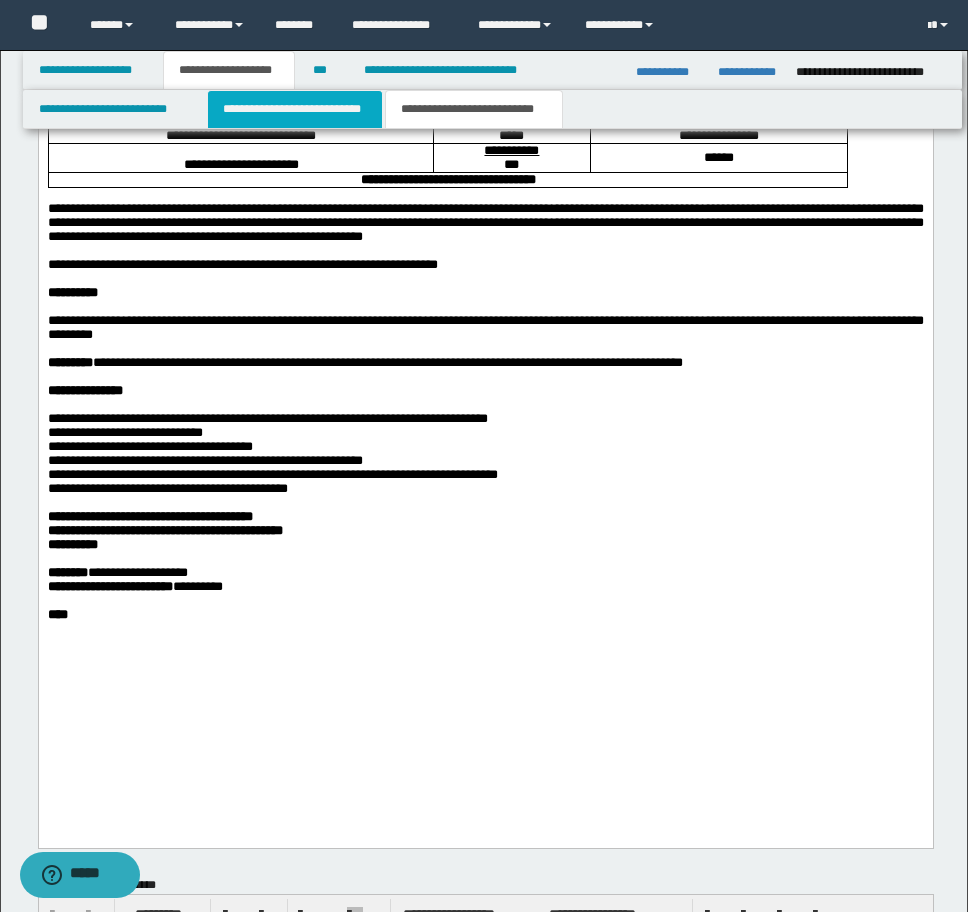 click on "**********" at bounding box center (295, 109) 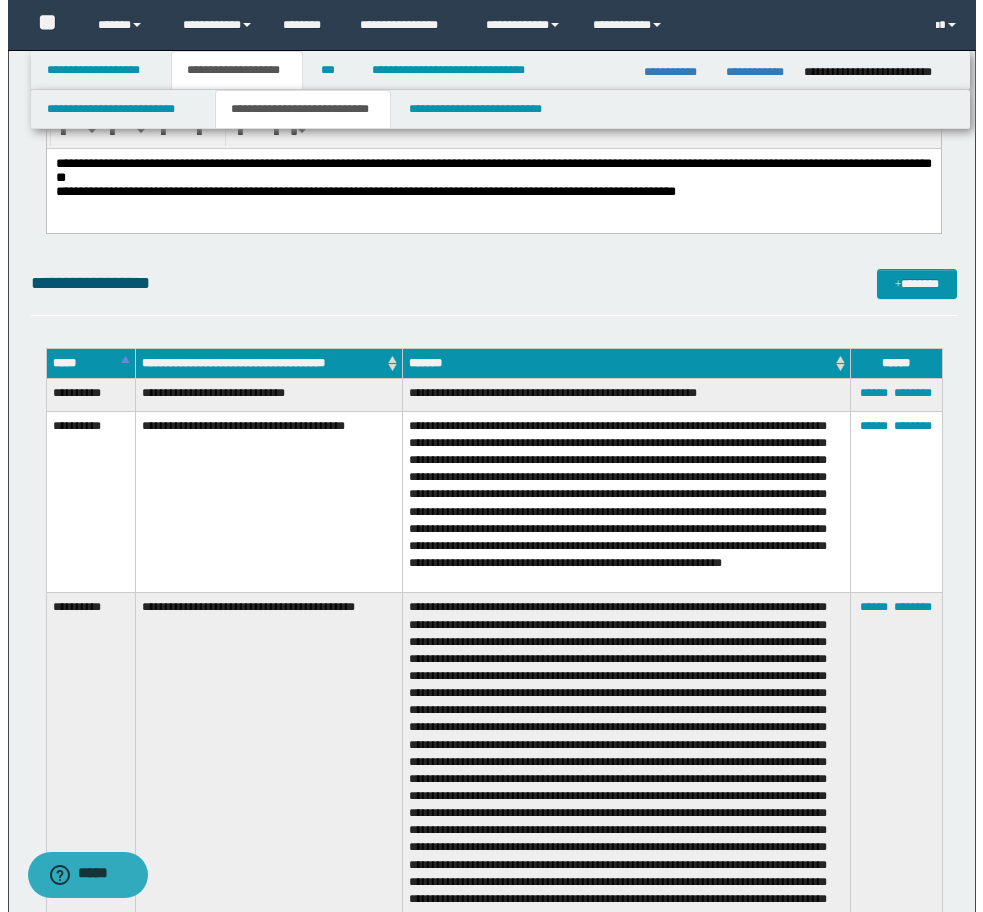 scroll, scrollTop: 0, scrollLeft: 0, axis: both 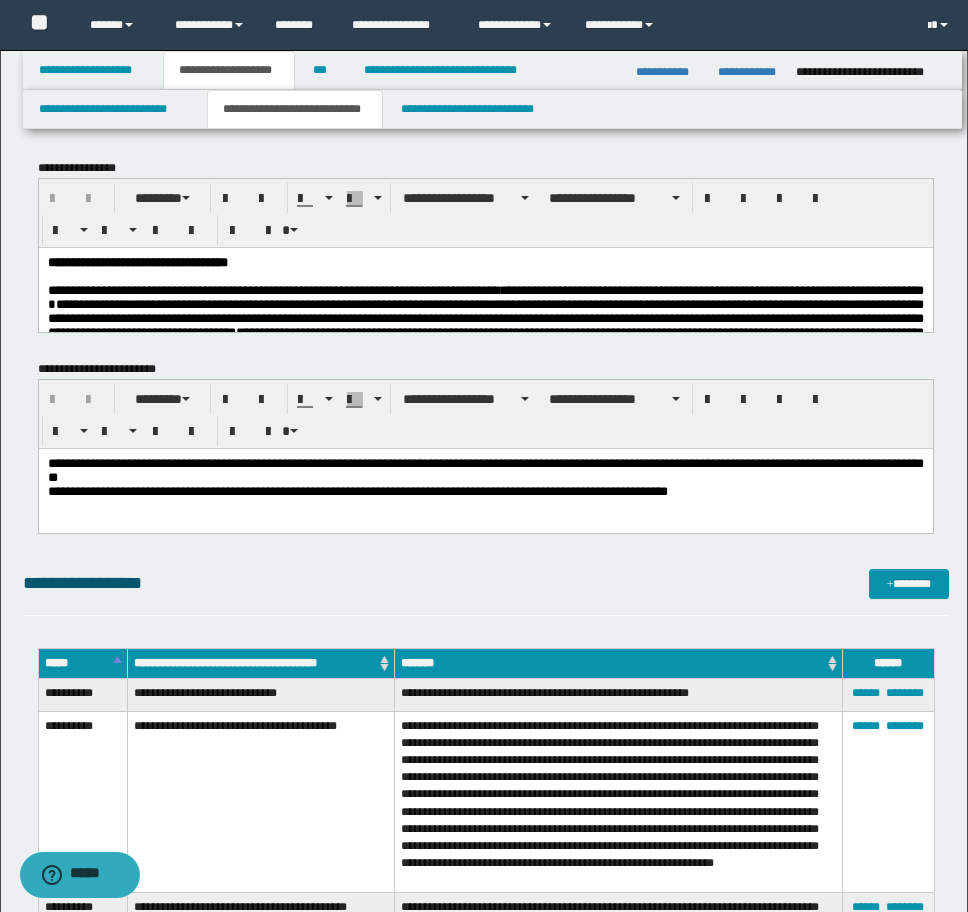 click on "**********" at bounding box center (485, 331) 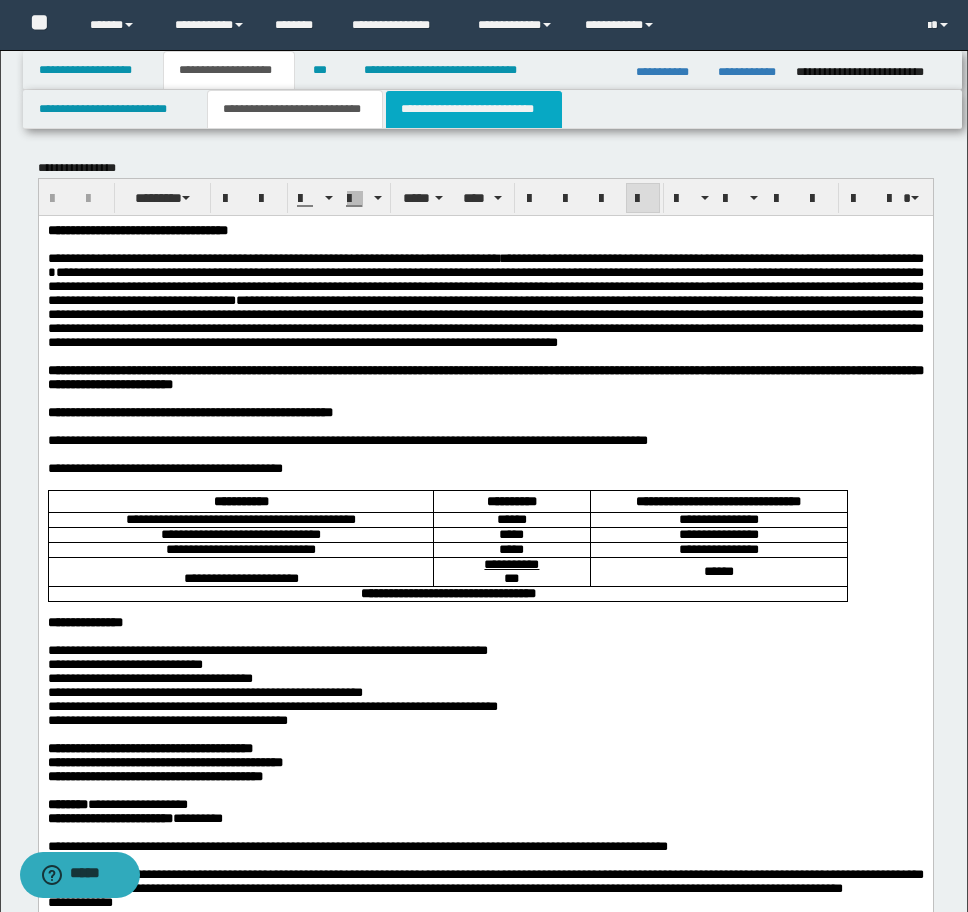 click on "**********" at bounding box center [474, 109] 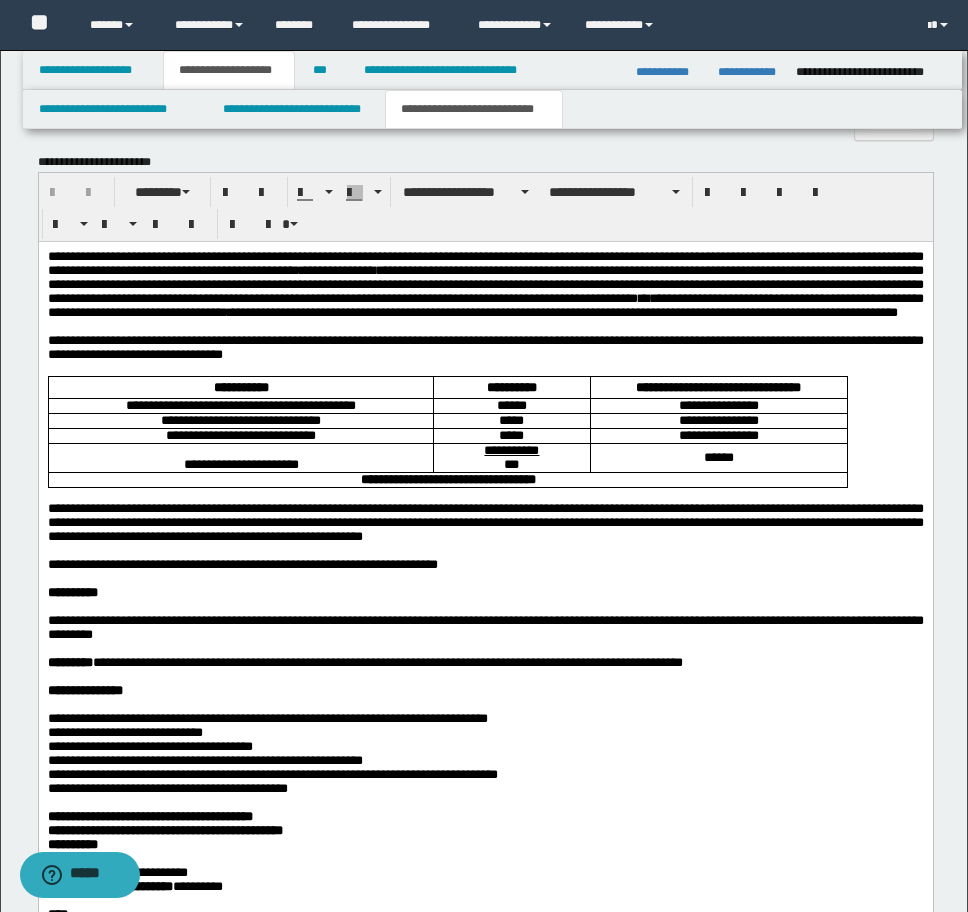 scroll, scrollTop: 1600, scrollLeft: 0, axis: vertical 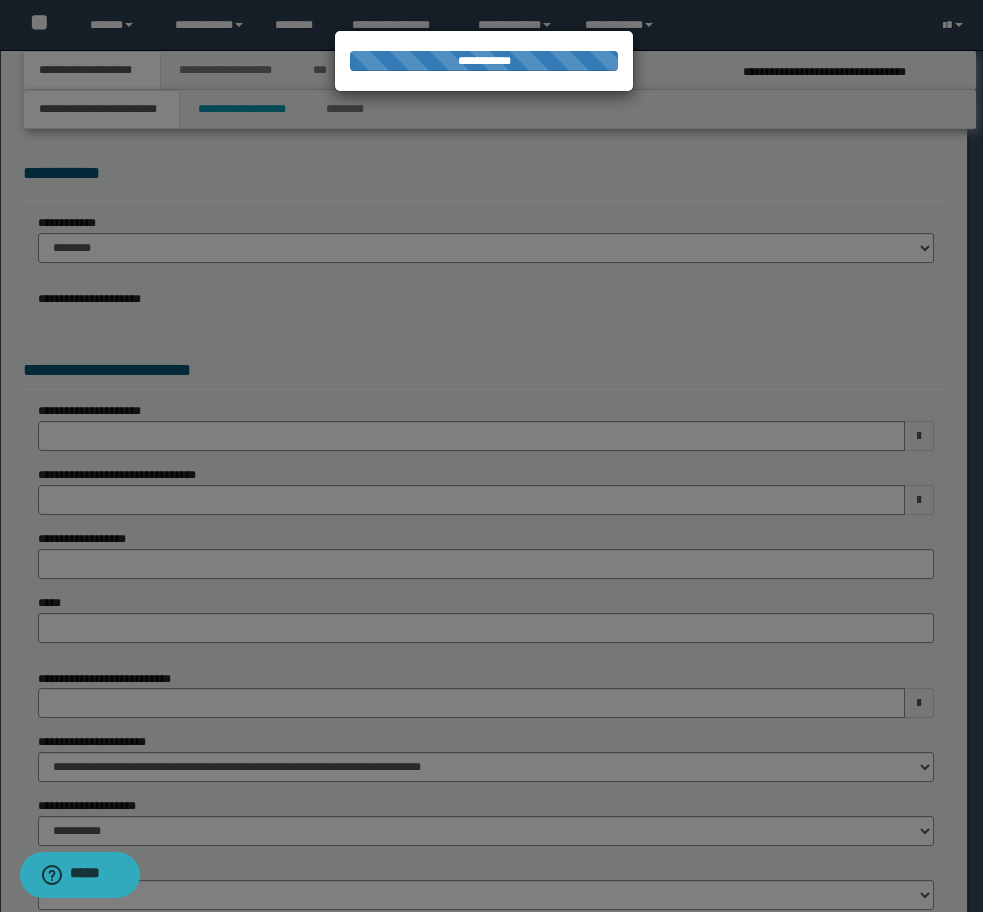 select on "*" 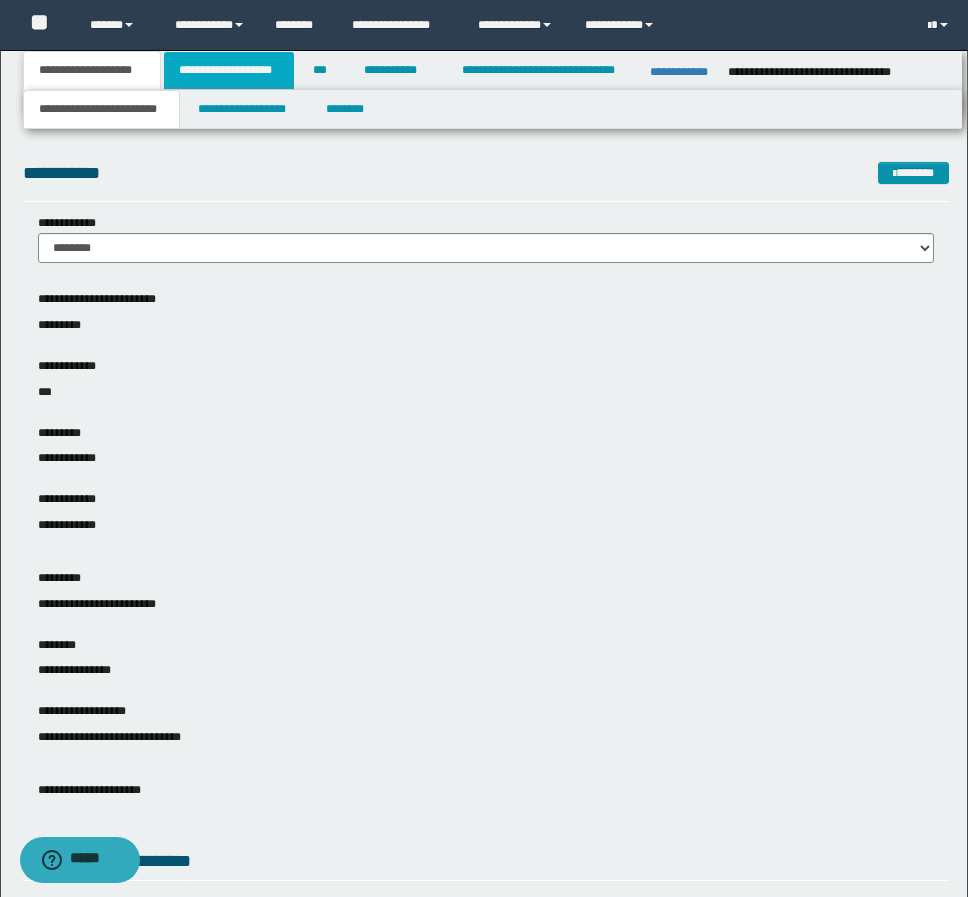 click on "**********" at bounding box center (229, 70) 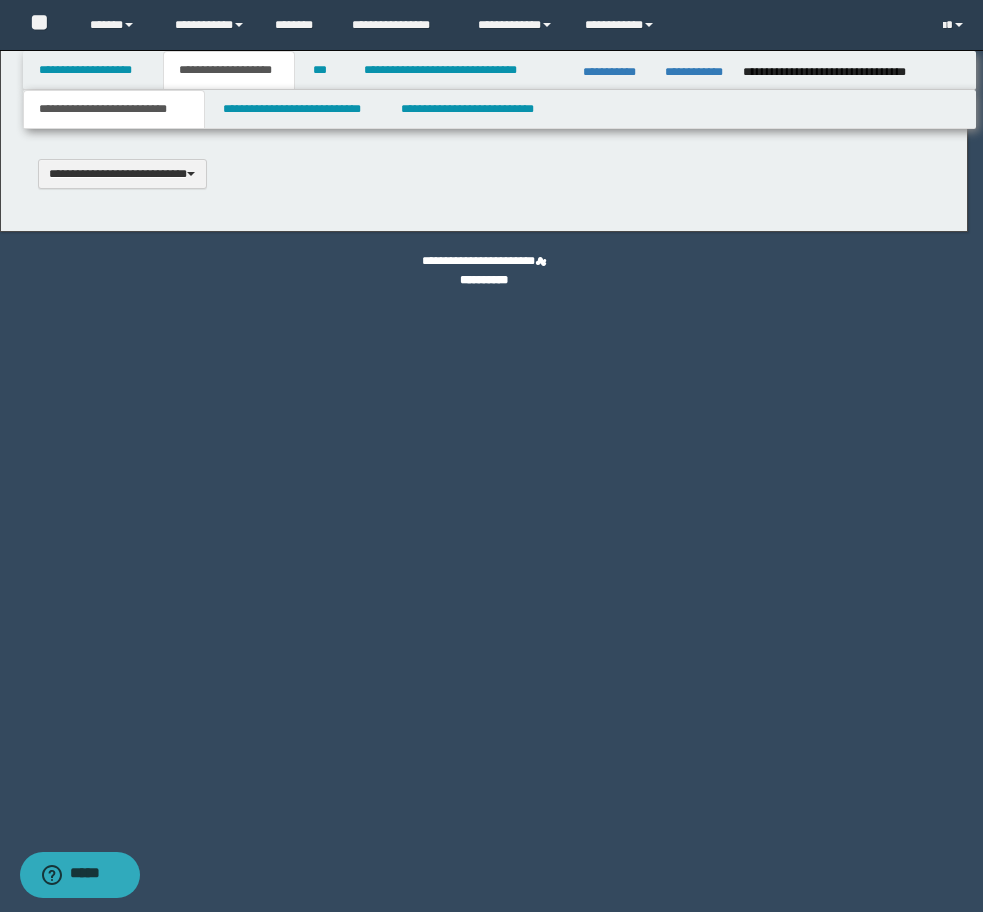 type 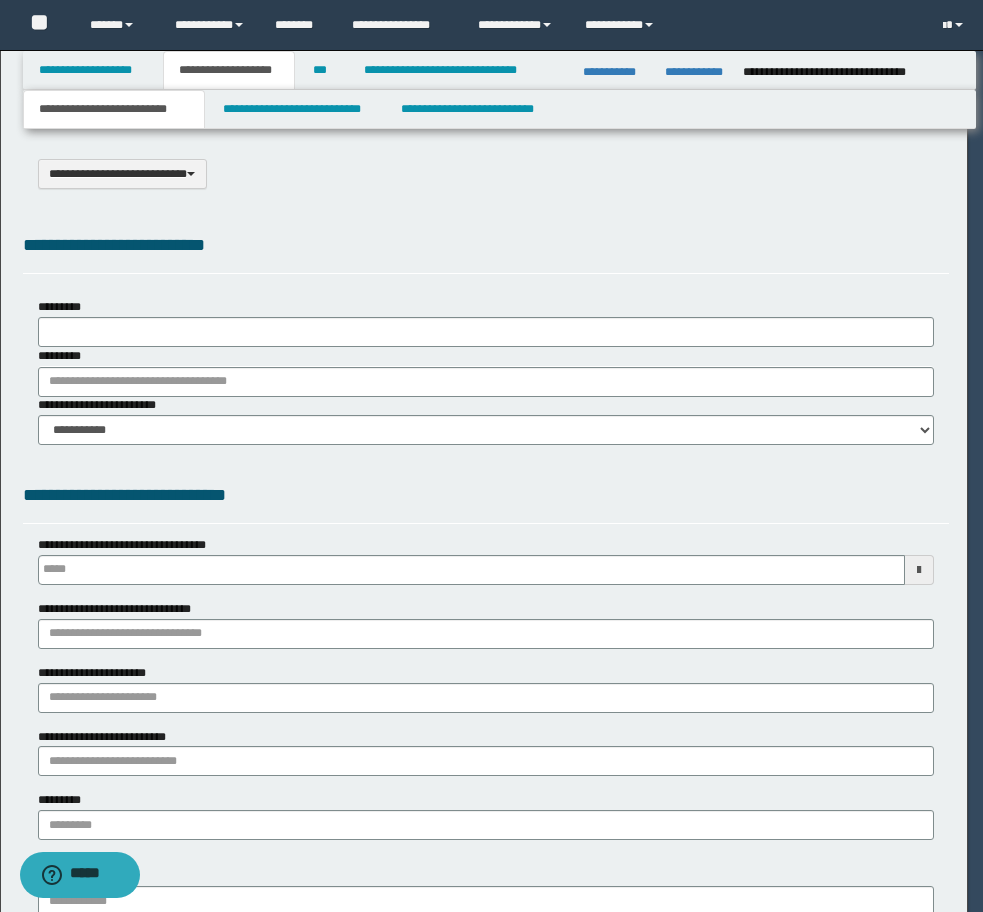 type on "**********" 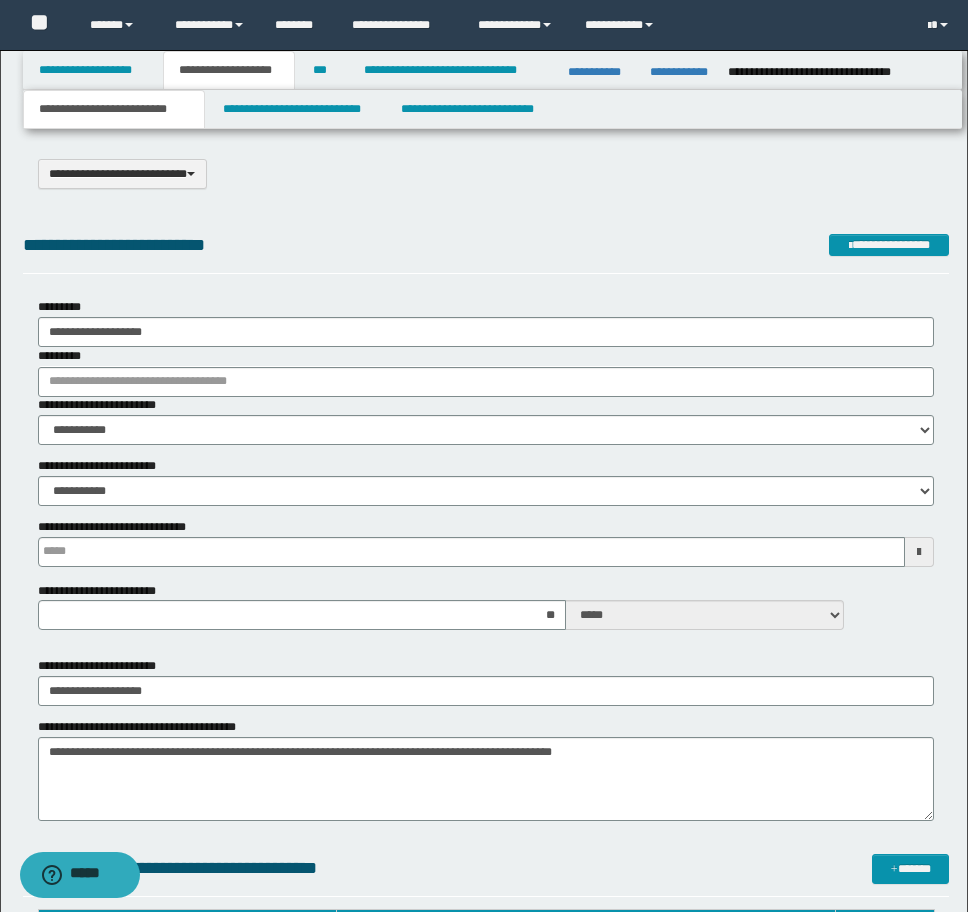click on "**********" at bounding box center [492, 109] 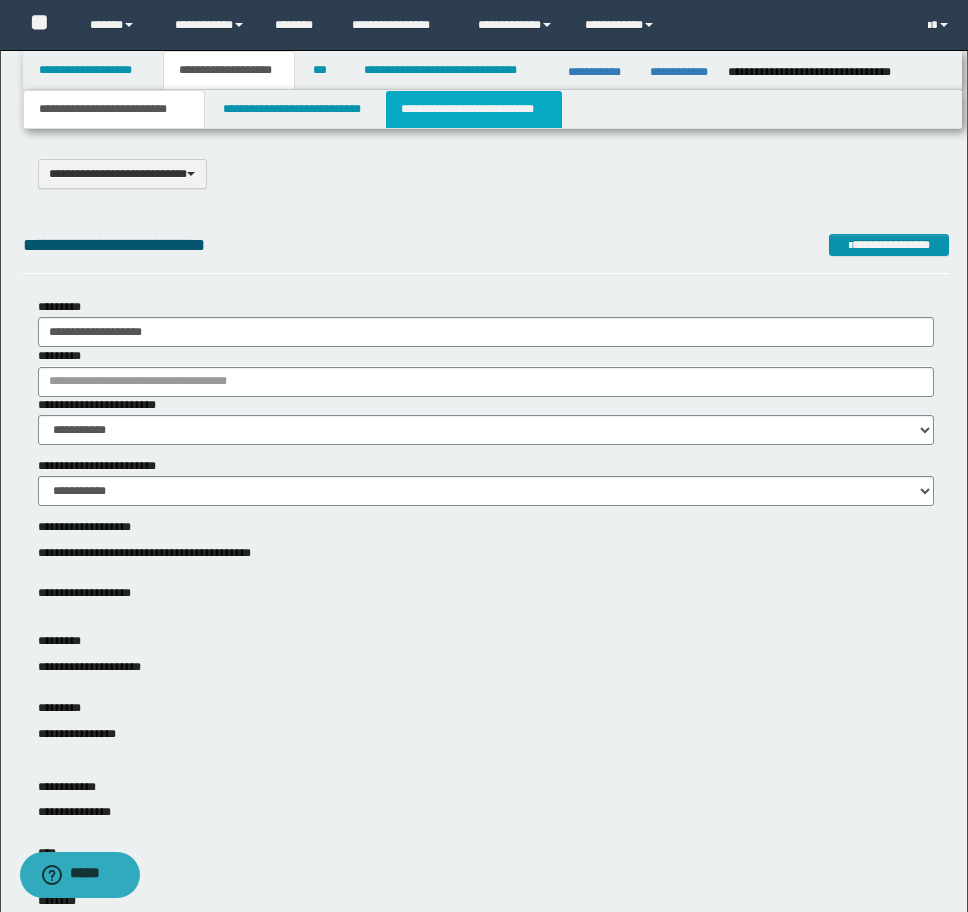 click on "**********" at bounding box center (474, 109) 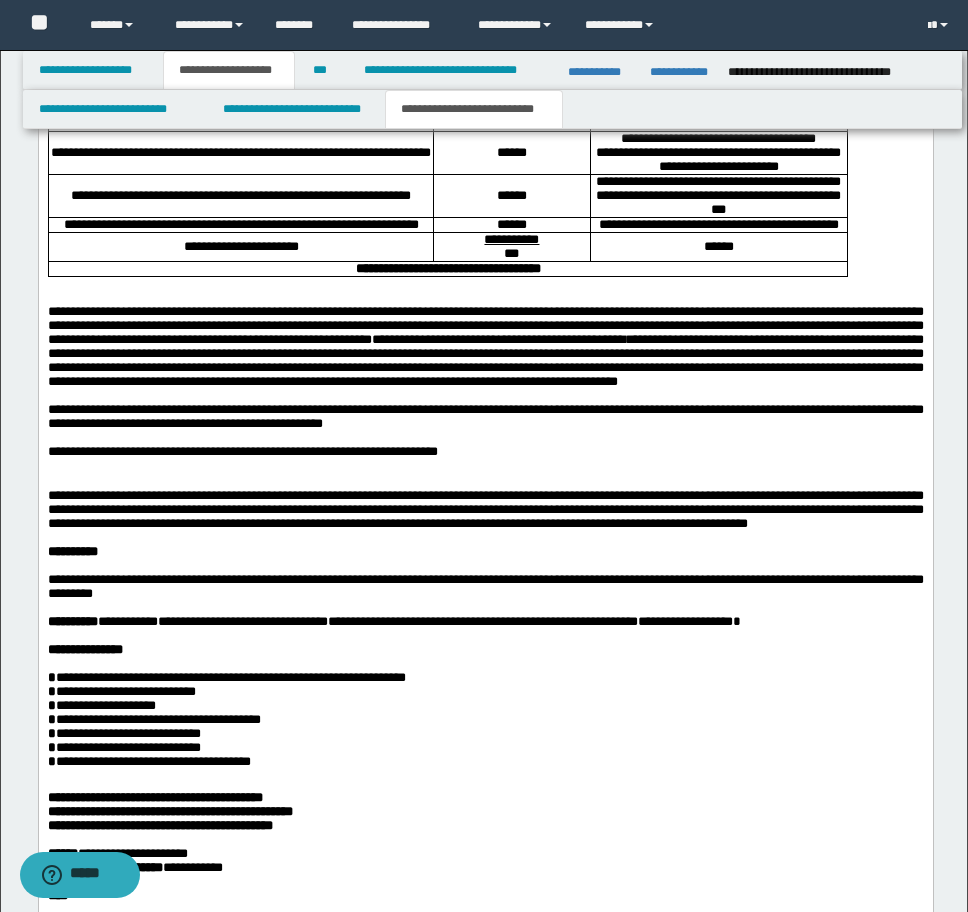 scroll, scrollTop: 3900, scrollLeft: 0, axis: vertical 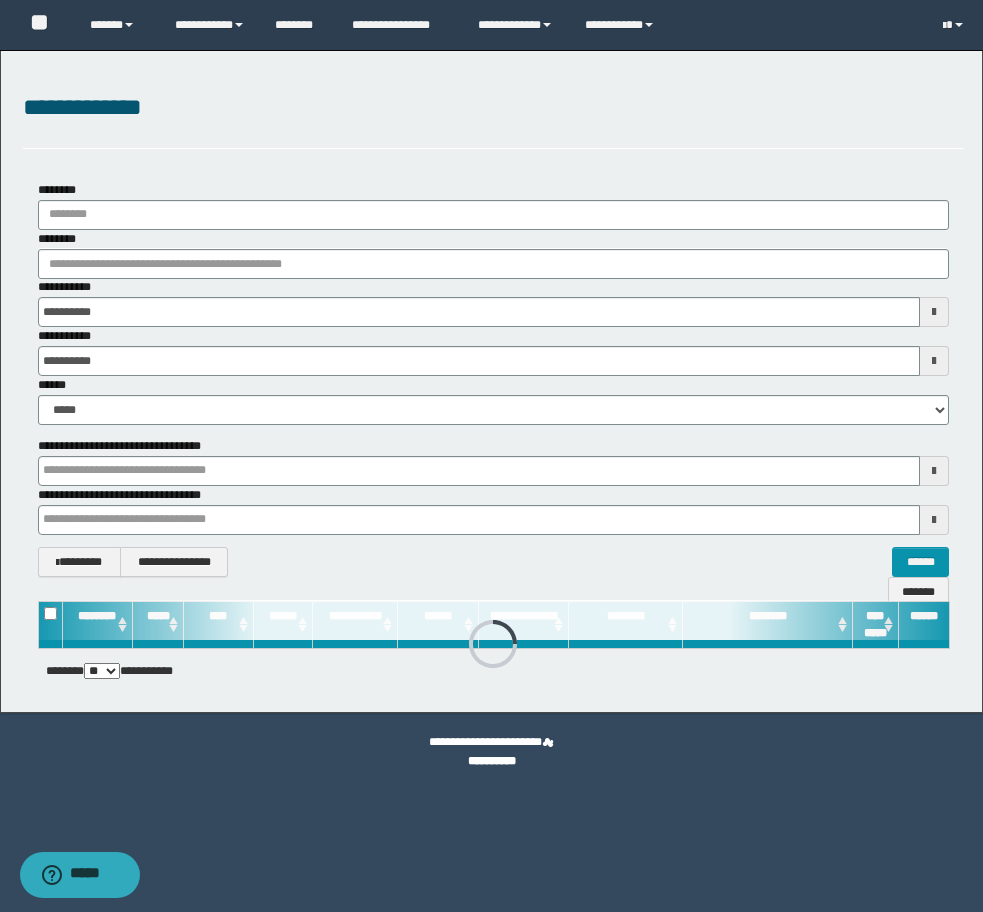 click on "**********" at bounding box center (493, 119) 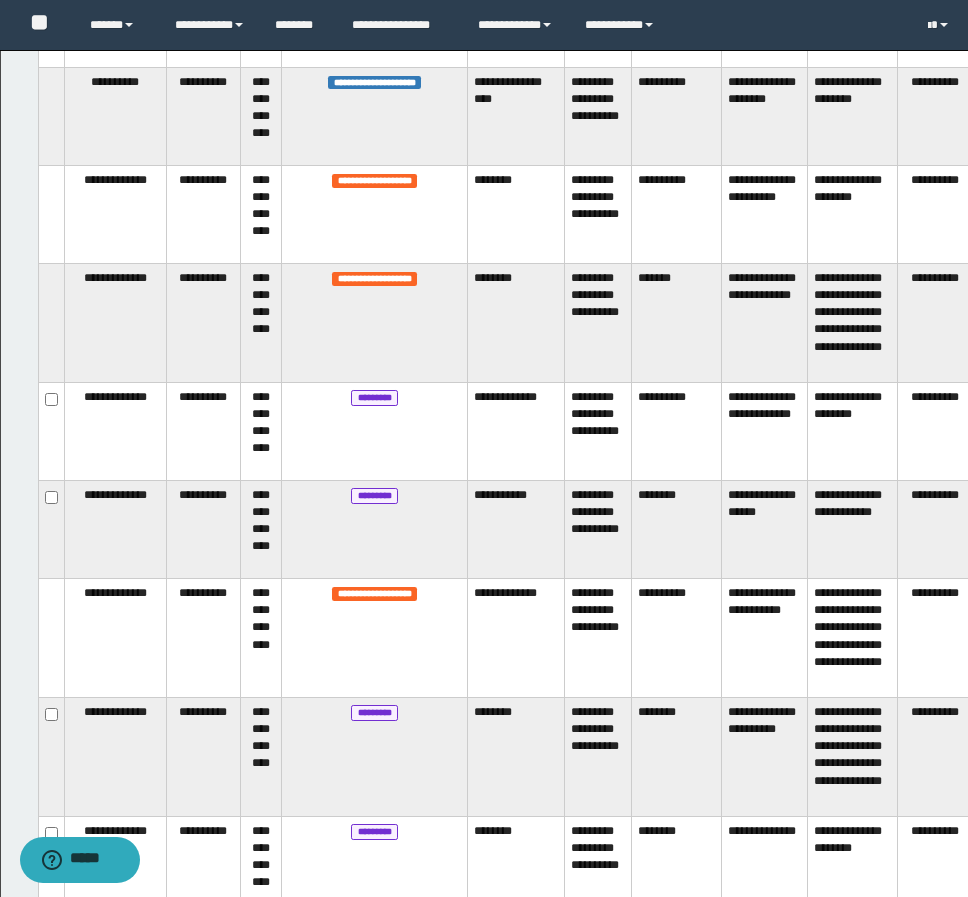 scroll, scrollTop: 1700, scrollLeft: 0, axis: vertical 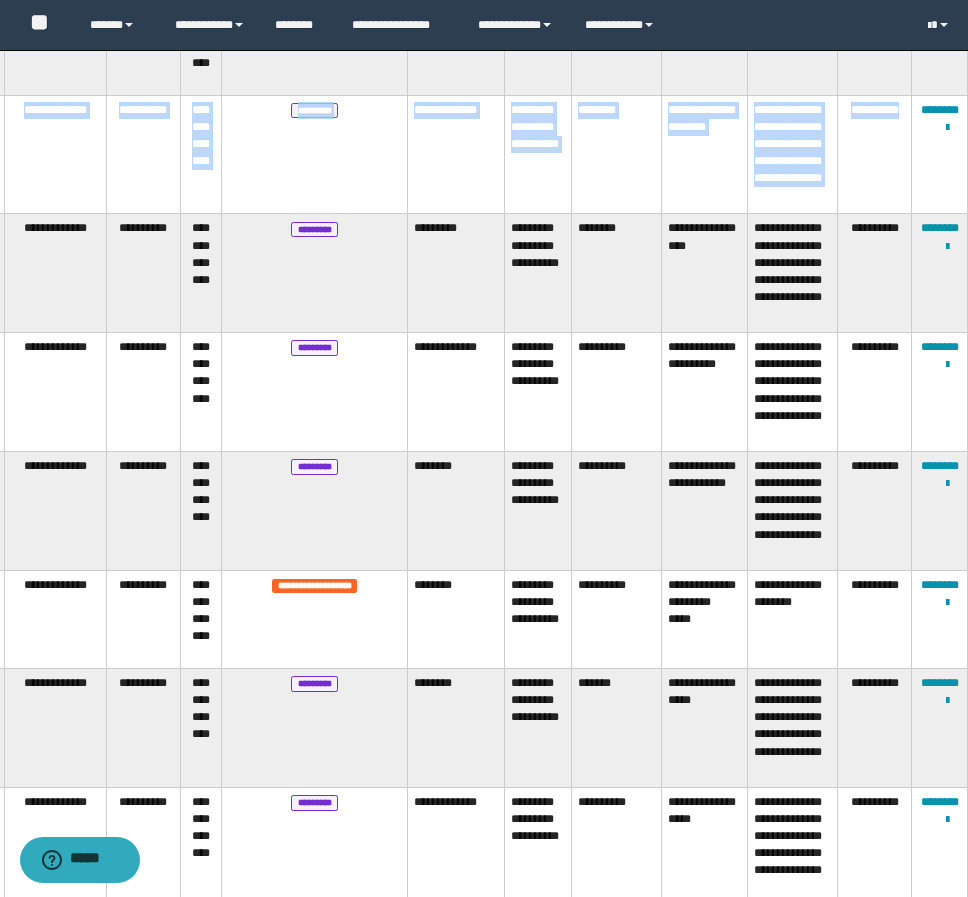drag, startPoint x: 965, startPoint y: 115, endPoint x: 965, endPoint y: 98, distance: 17 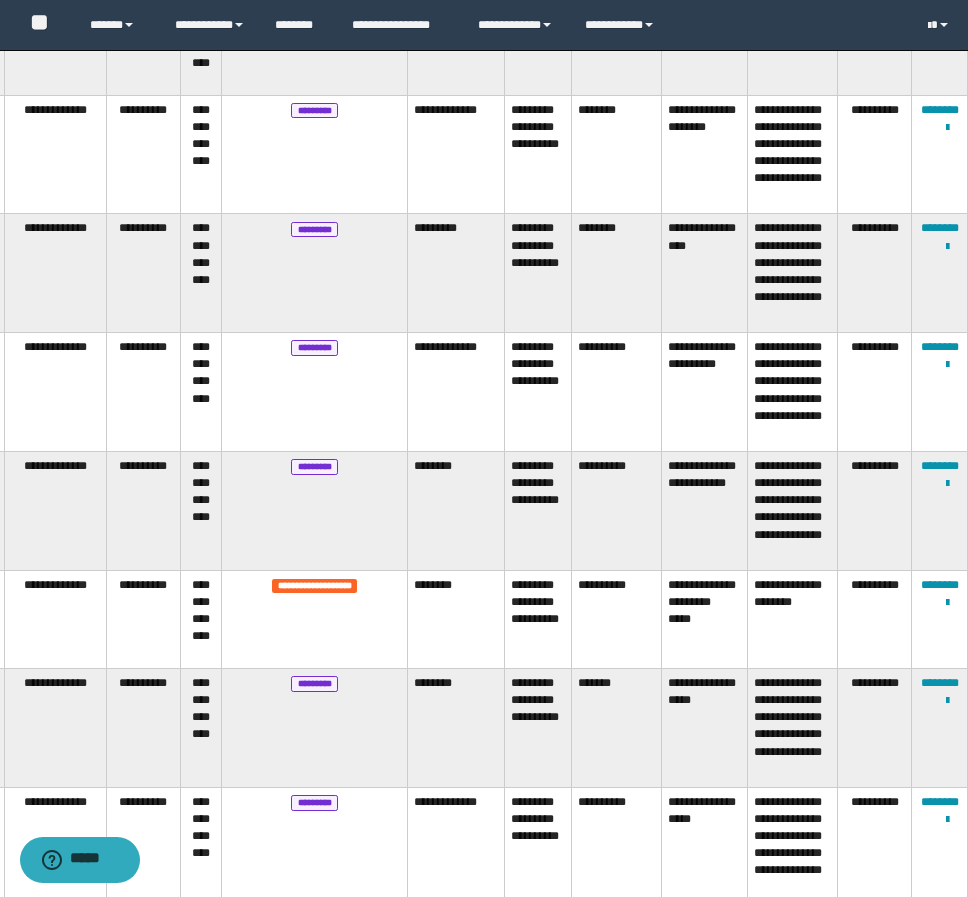 click on "*********" at bounding box center (315, 392) 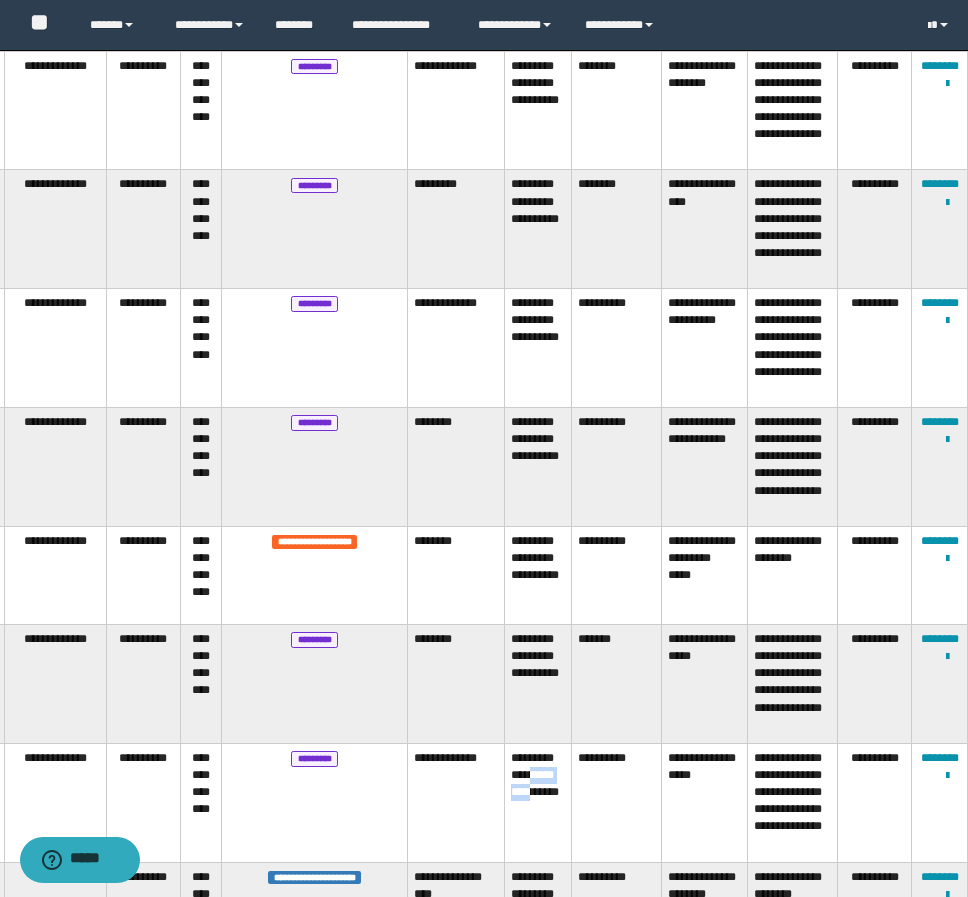 scroll, scrollTop: 953, scrollLeft: 60, axis: both 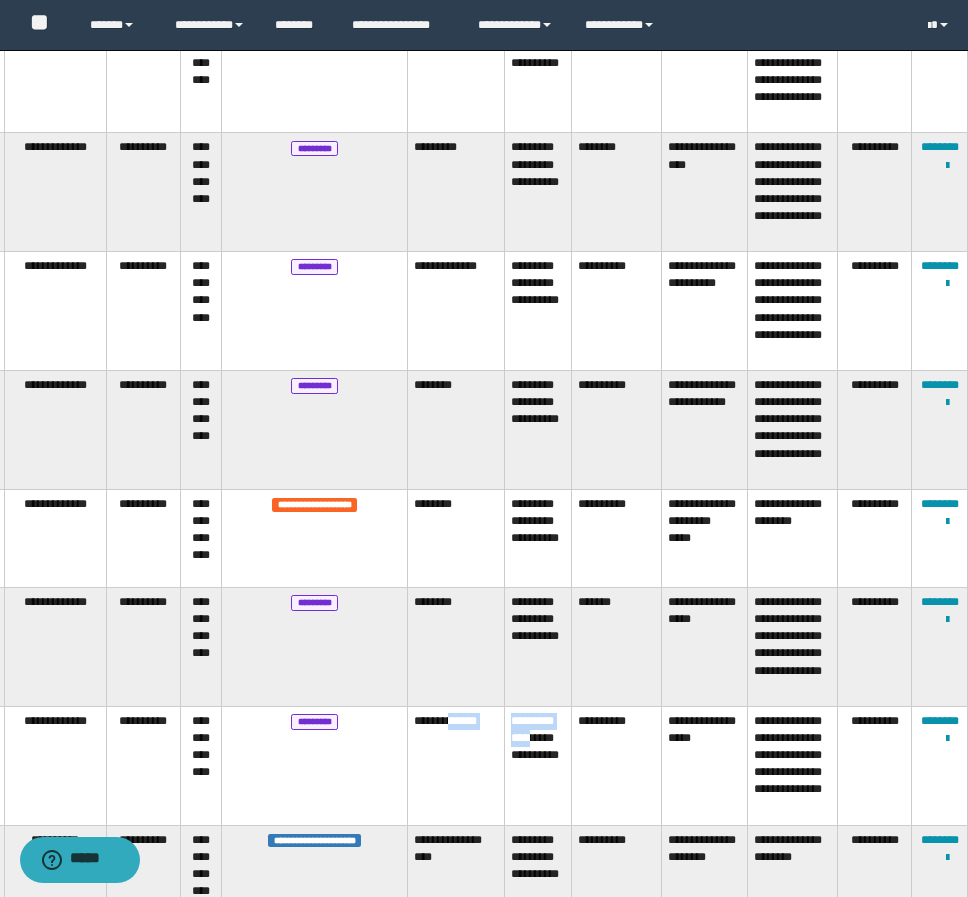drag, startPoint x: 527, startPoint y: 882, endPoint x: 453, endPoint y: 875, distance: 74.330345 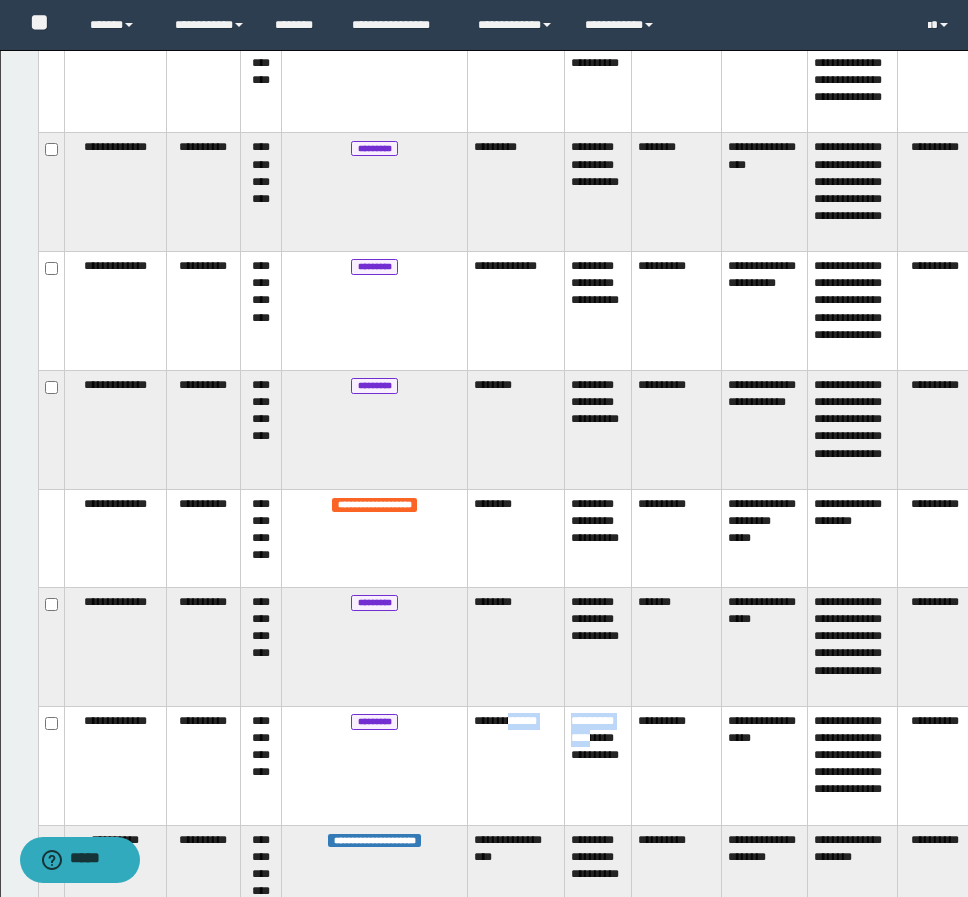 click on "*********" at bounding box center (375, 765) 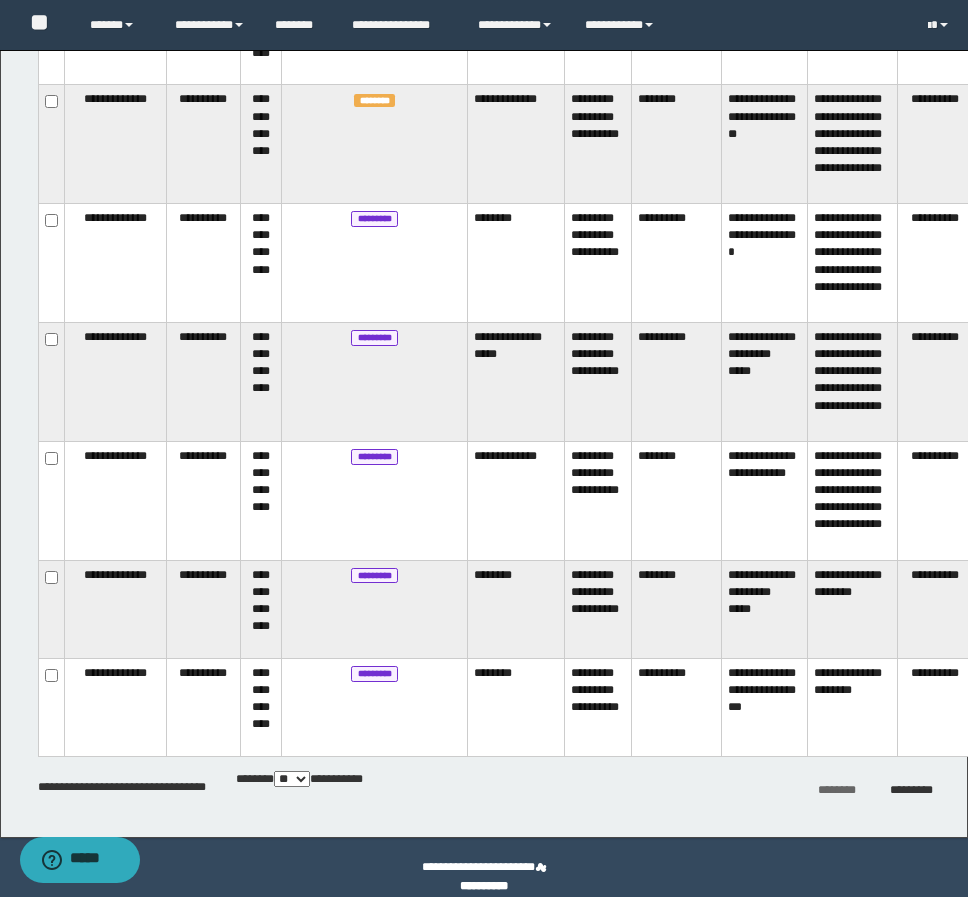 scroll, scrollTop: 5360, scrollLeft: 0, axis: vertical 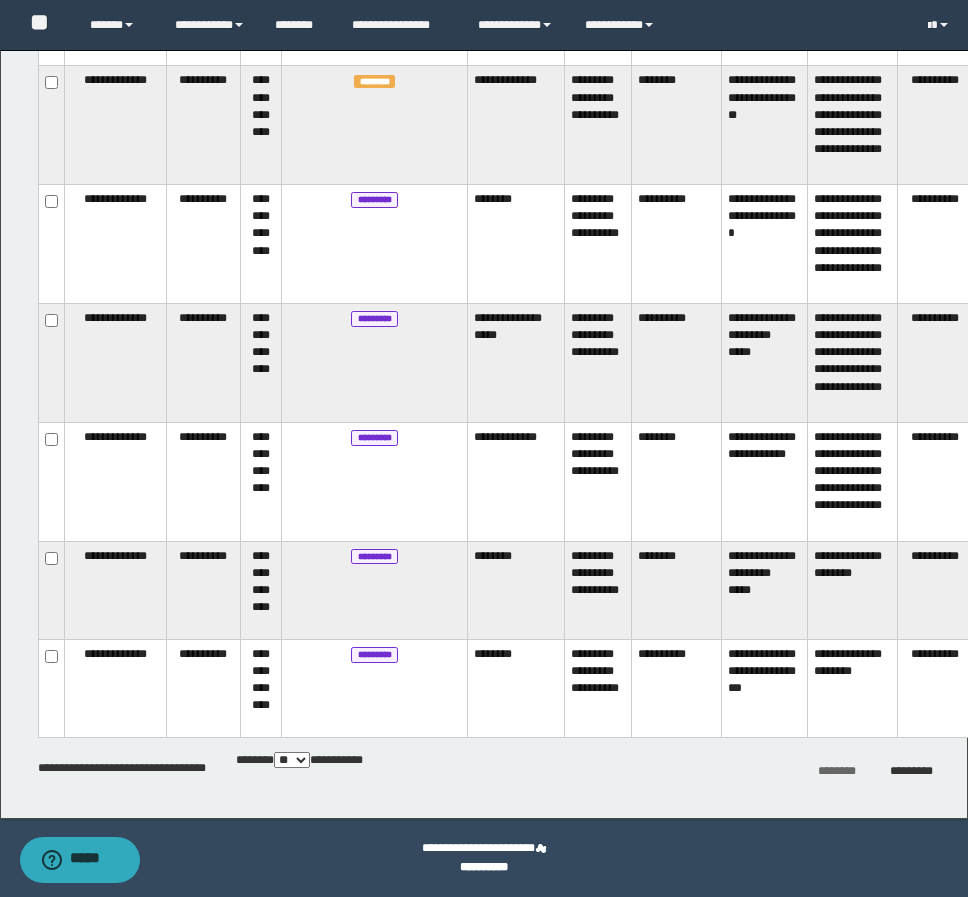 click on "**********" at bounding box center [486, 769] 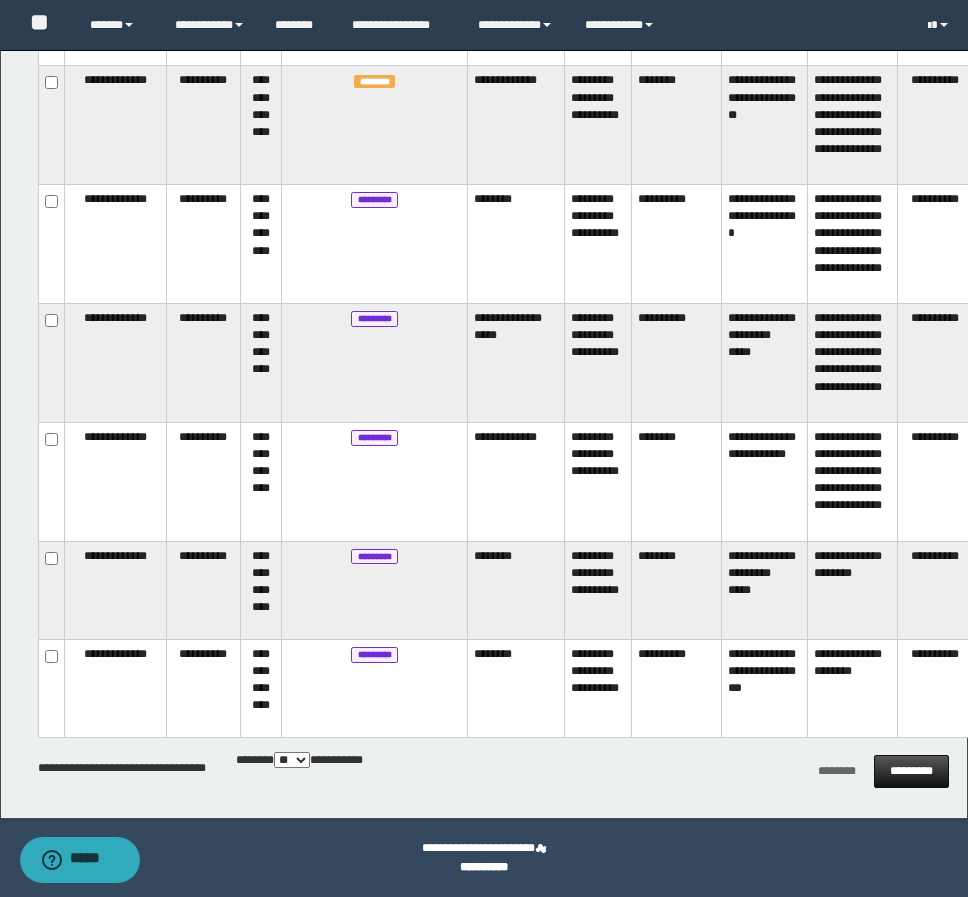 click on "*********" at bounding box center (911, 771) 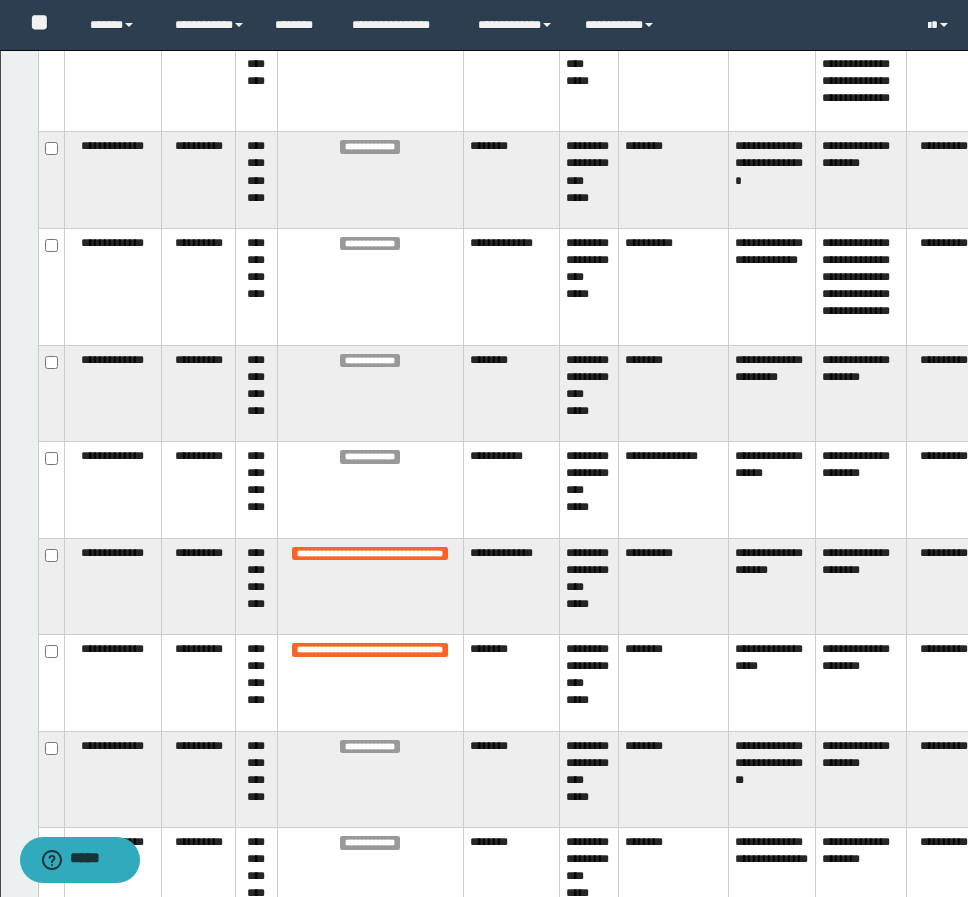 scroll, scrollTop: 4606, scrollLeft: 0, axis: vertical 